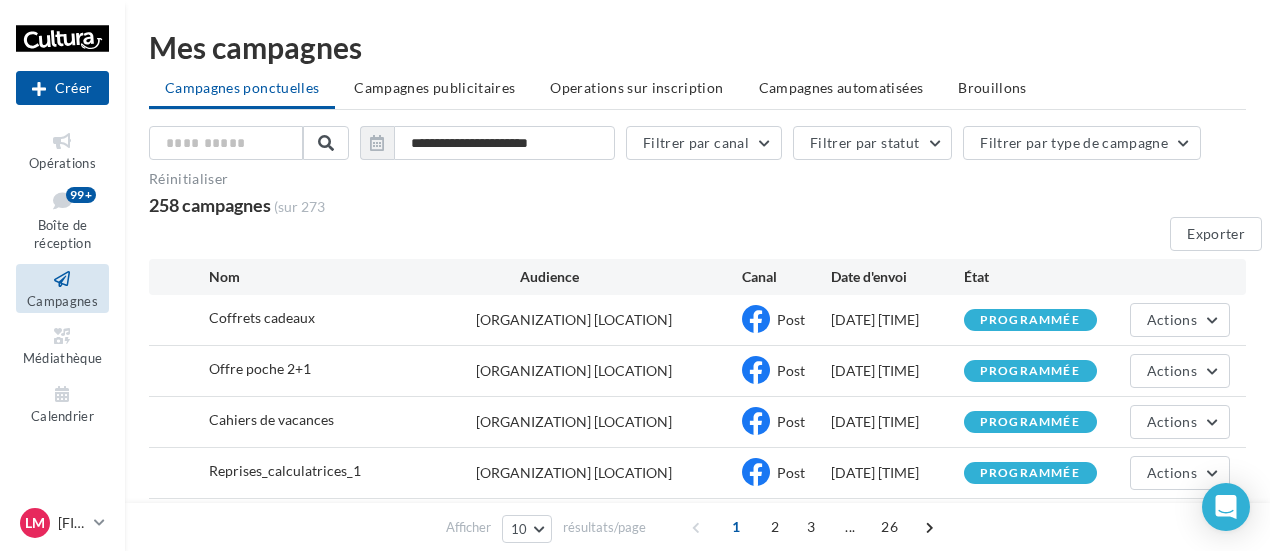 scroll, scrollTop: 173, scrollLeft: 0, axis: vertical 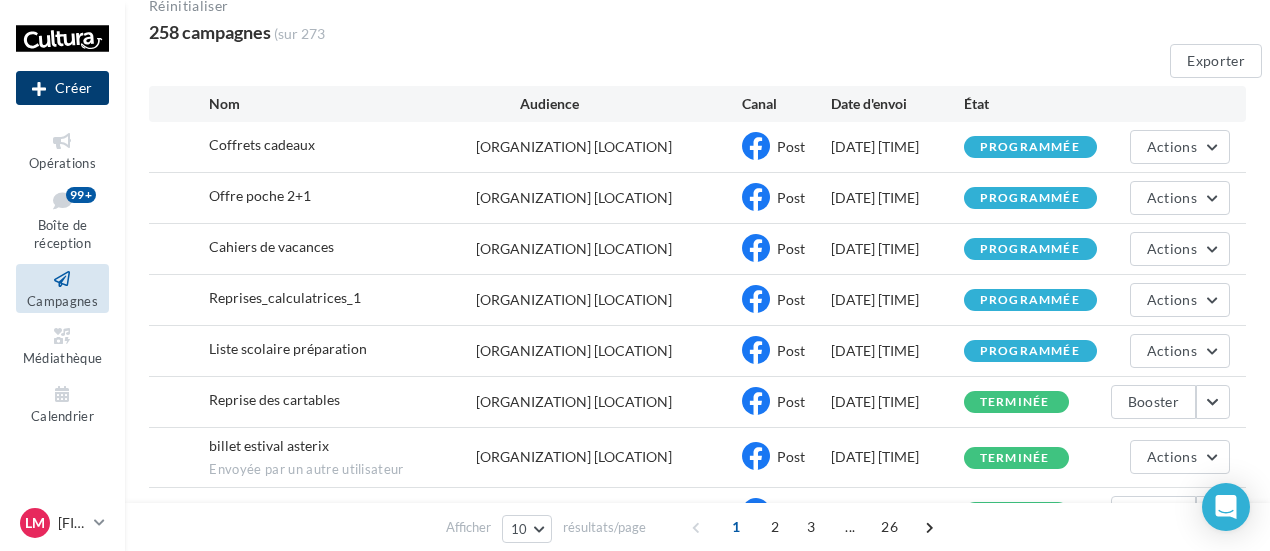 click on "Créer" at bounding box center (62, 88) 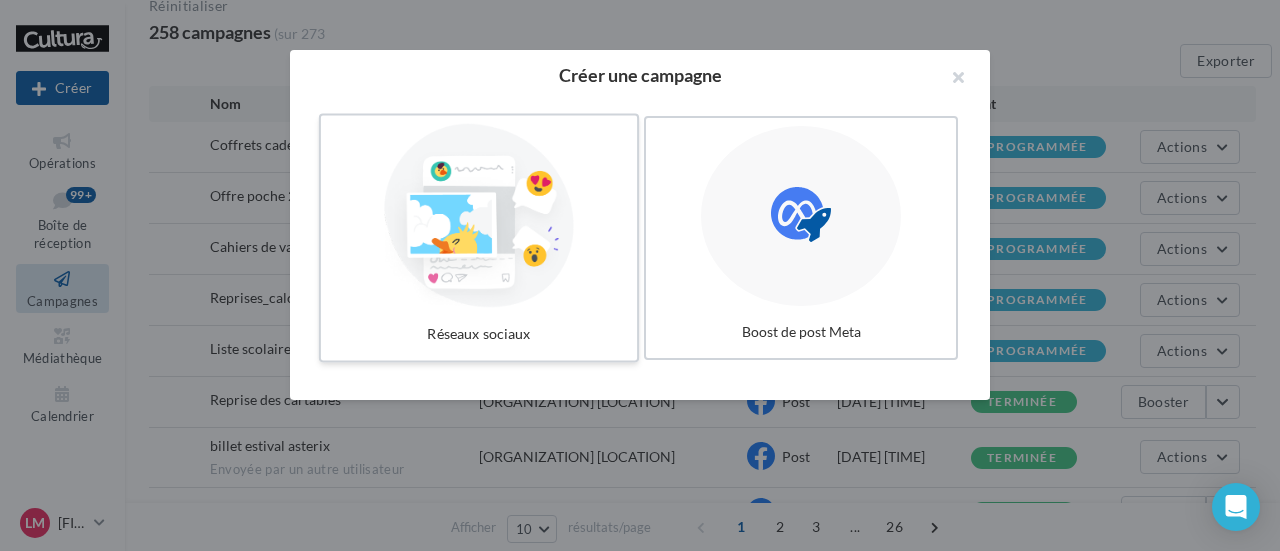 click at bounding box center (479, 216) 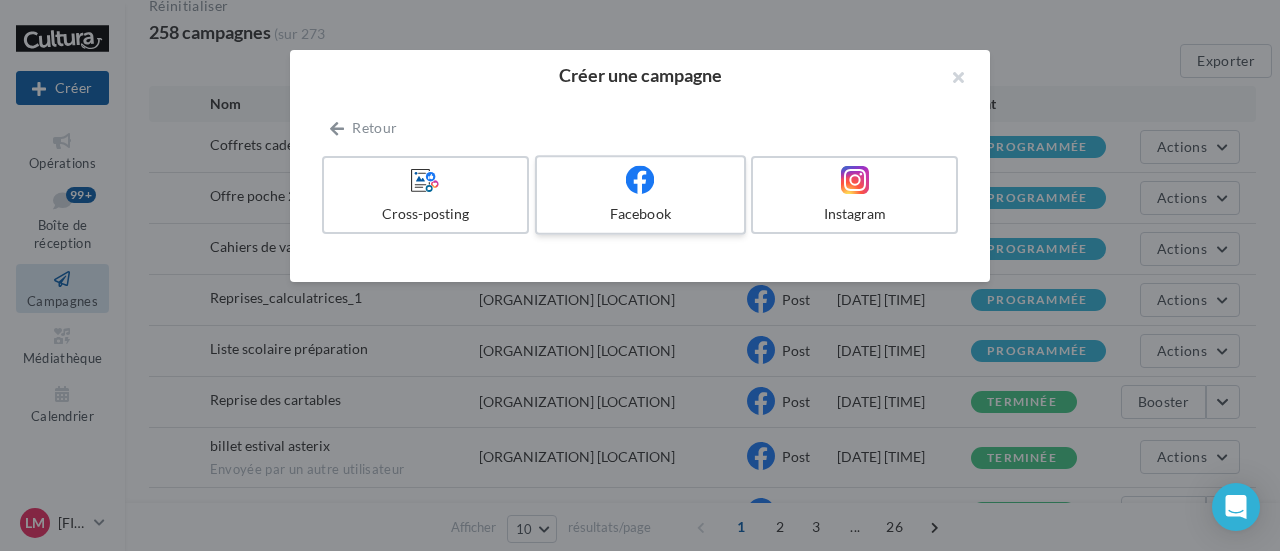 click at bounding box center [640, 180] 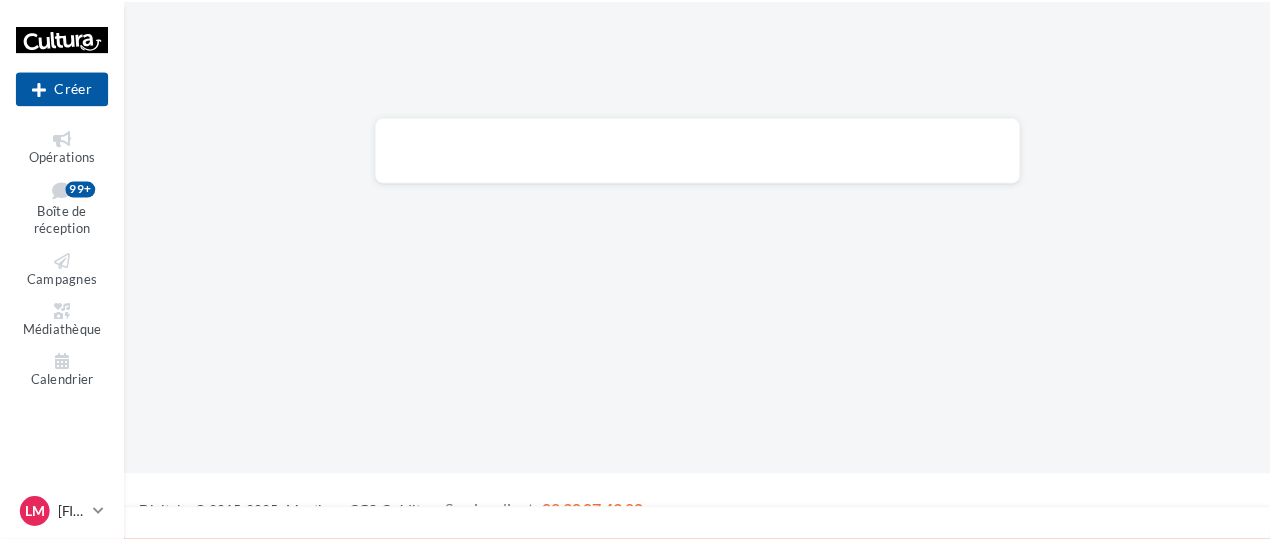 scroll, scrollTop: 0, scrollLeft: 0, axis: both 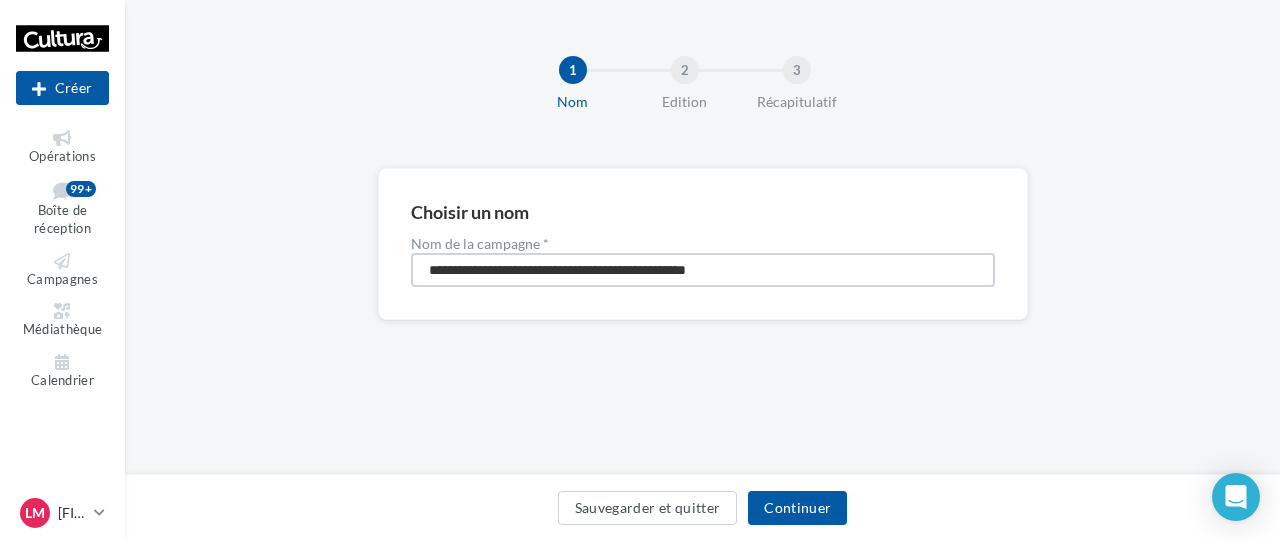 drag, startPoint x: 842, startPoint y: 283, endPoint x: 183, endPoint y: 279, distance: 659.01215 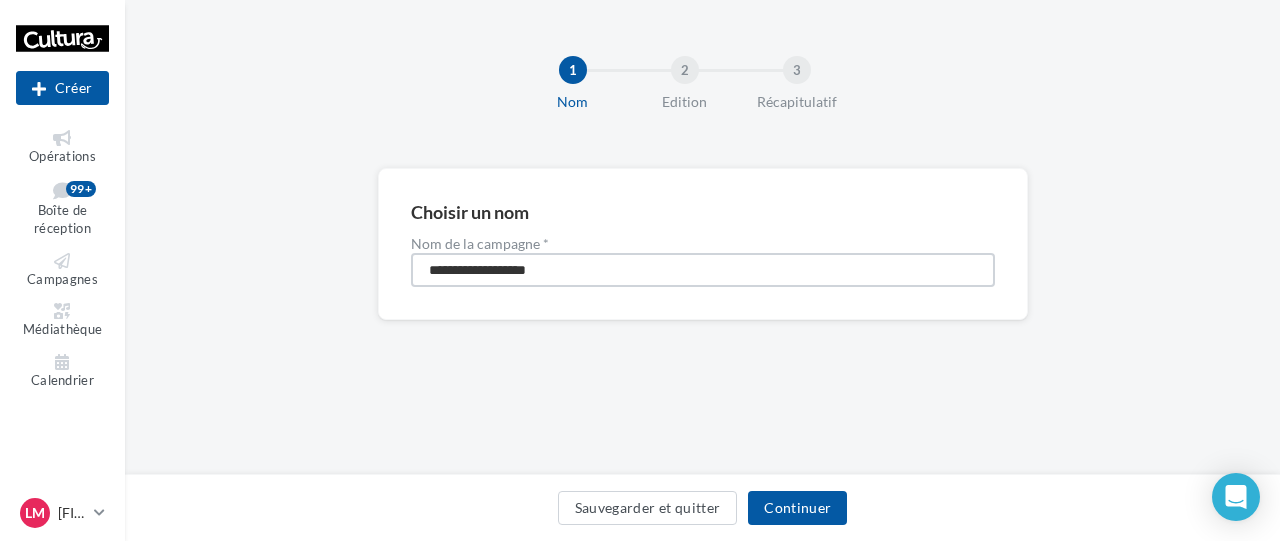 type on "**********" 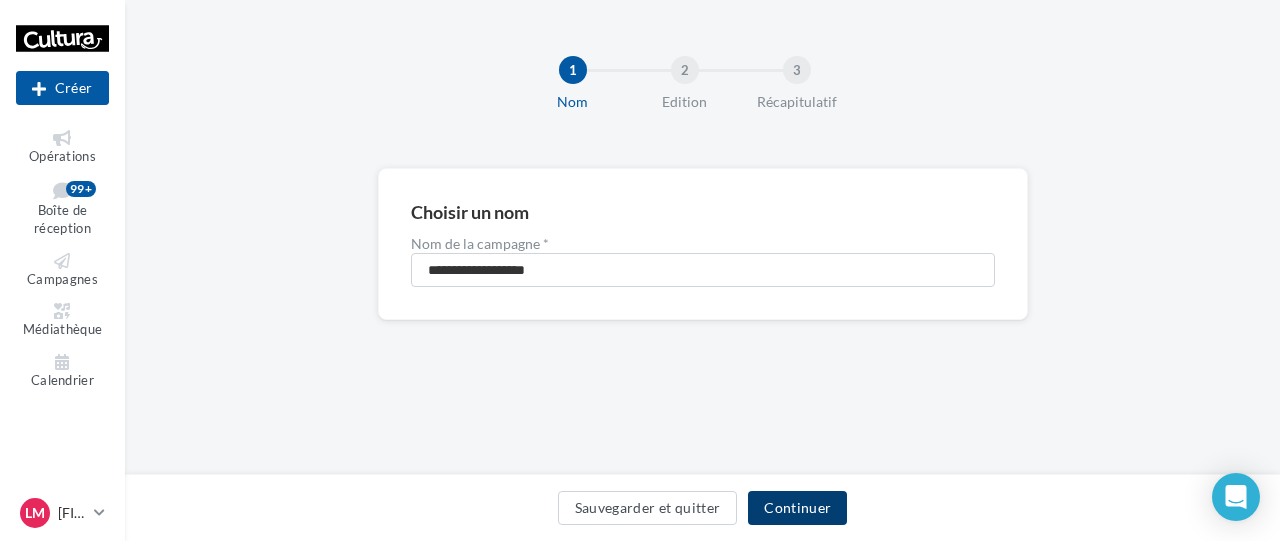 click on "Continuer" at bounding box center [797, 508] 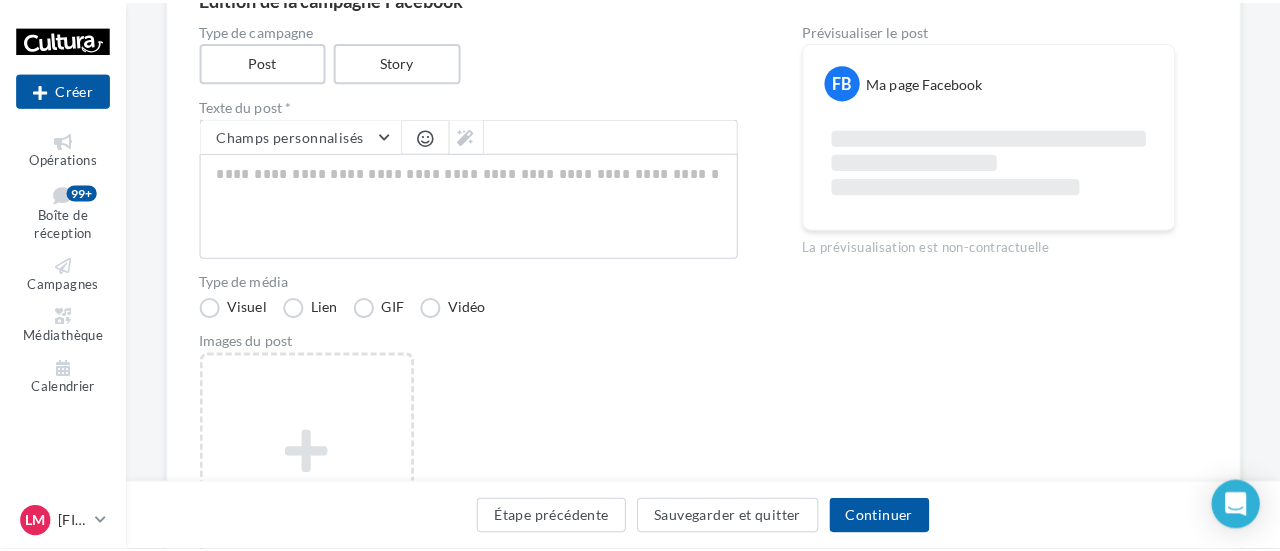 scroll, scrollTop: 216, scrollLeft: 0, axis: vertical 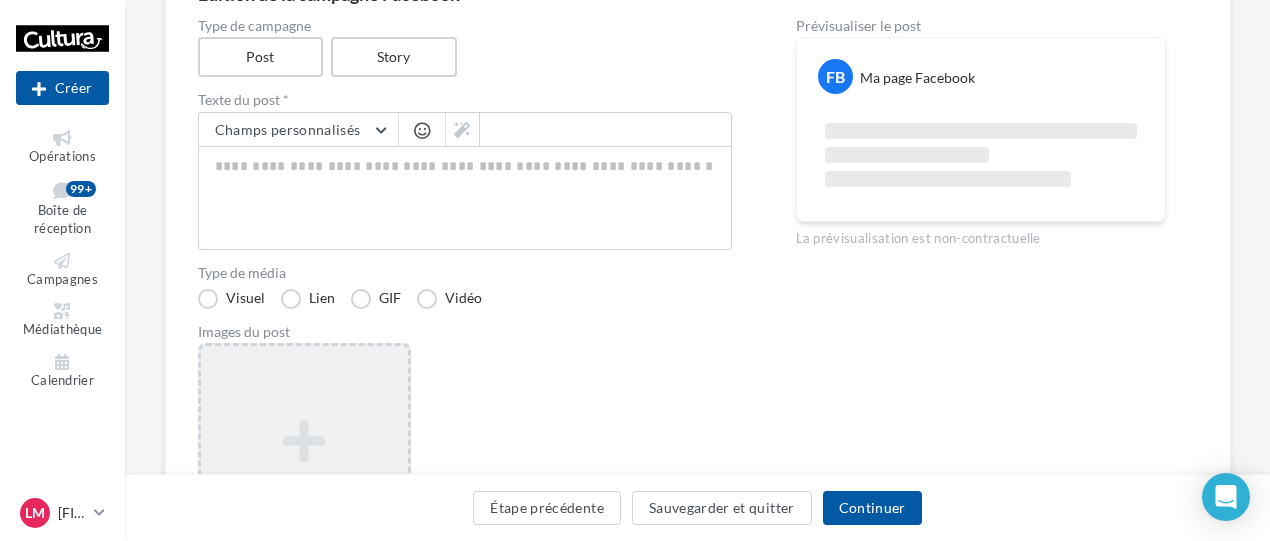 click at bounding box center [304, 441] 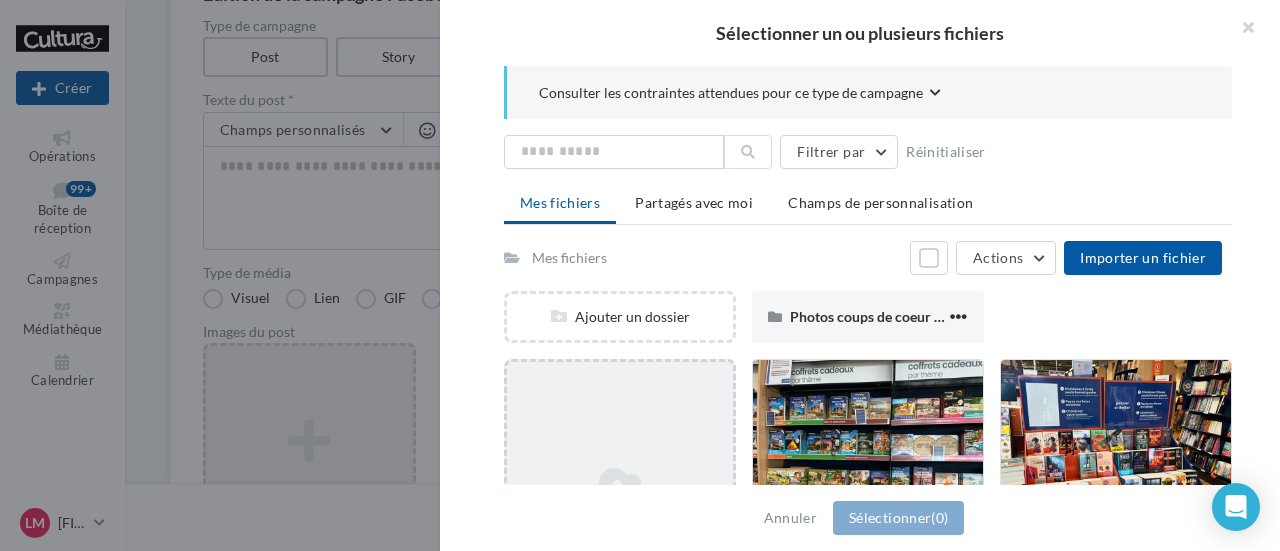 click on "Ajouter un fichier" at bounding box center [620, 317] 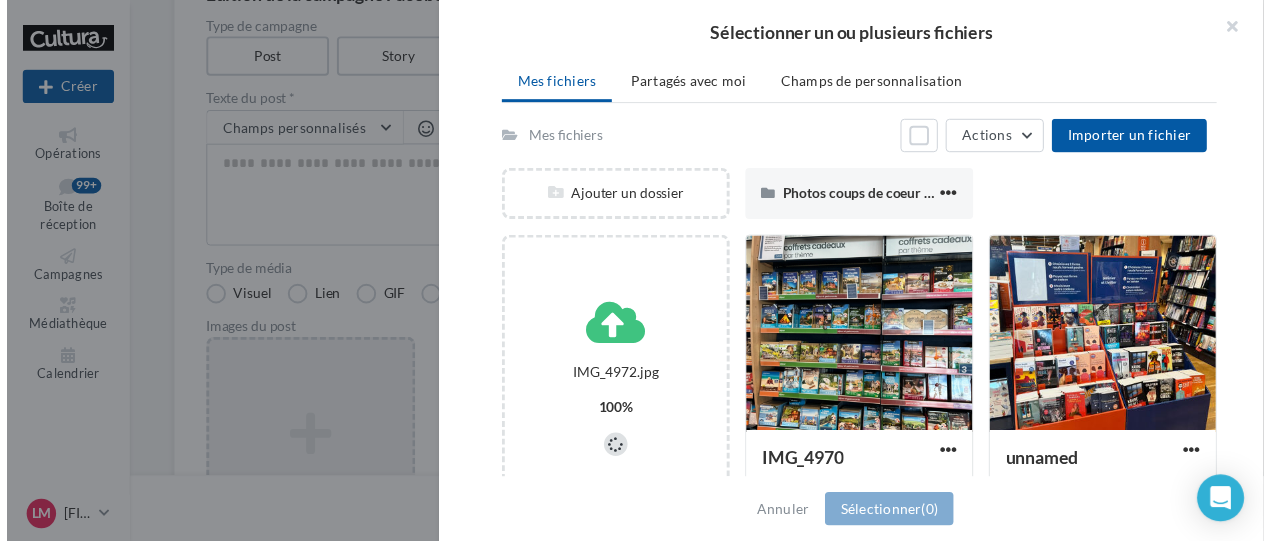 scroll, scrollTop: 160, scrollLeft: 0, axis: vertical 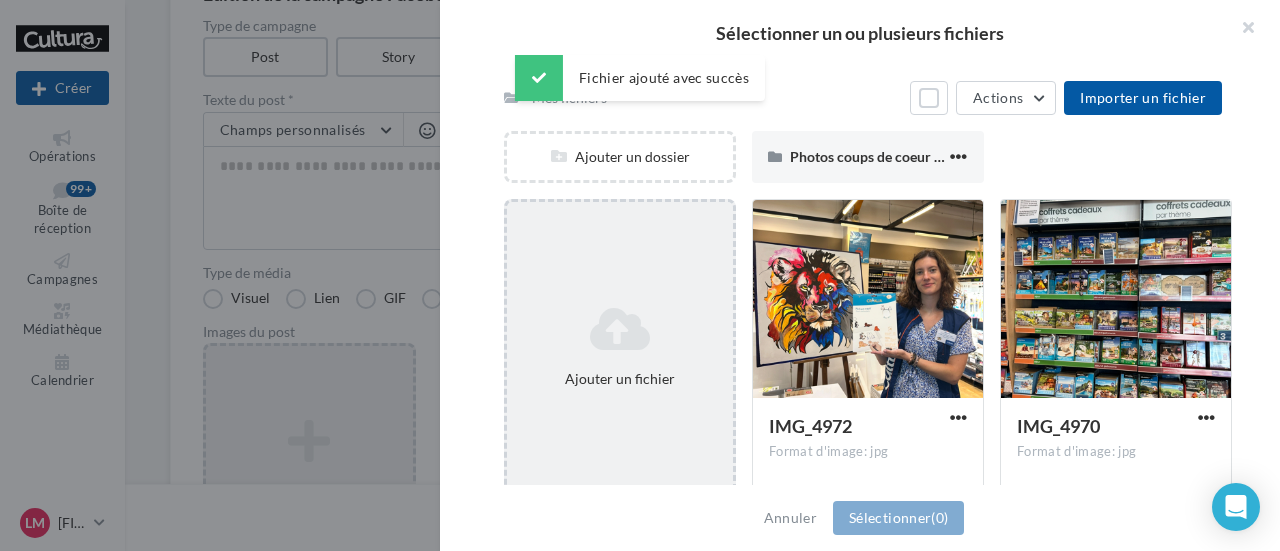 click on "Ajouter un fichier" at bounding box center [620, 157] 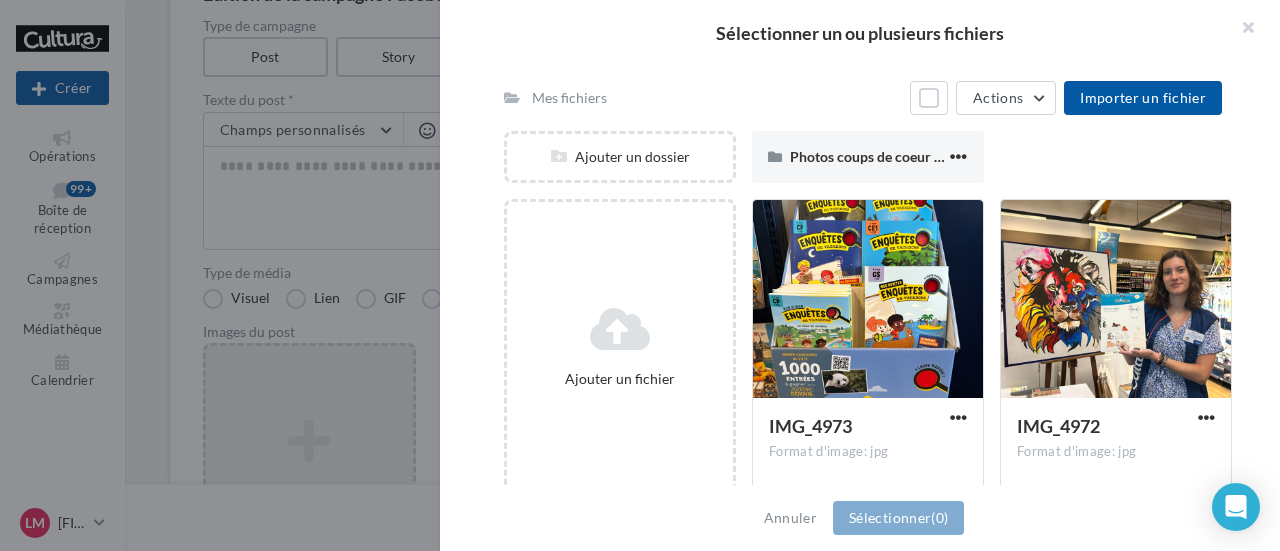 click at bounding box center (640, 275) 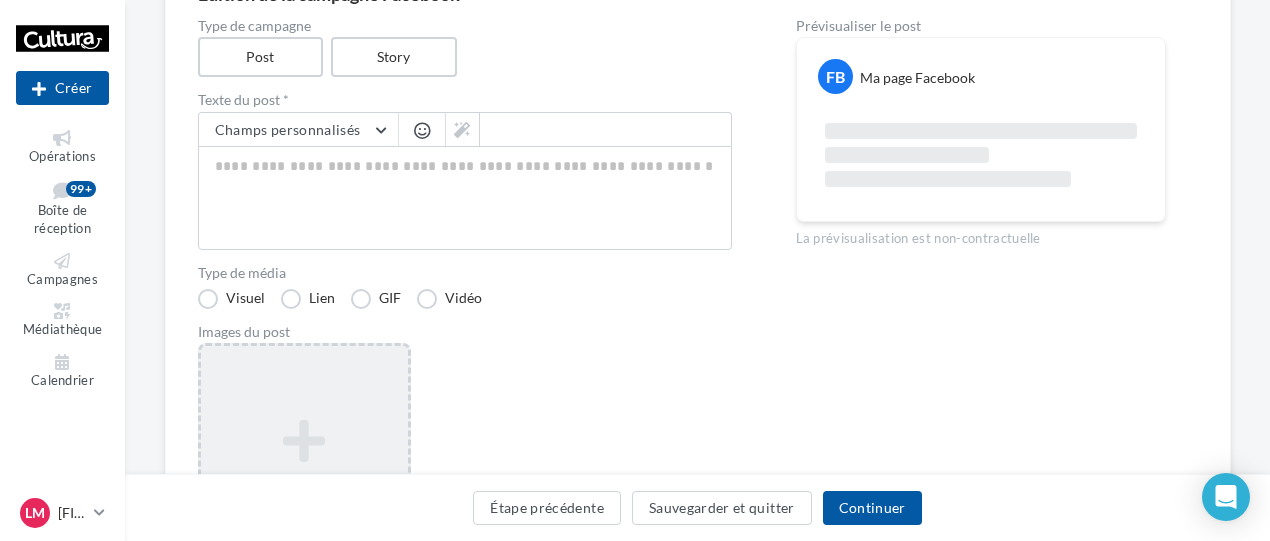 click on "Ajouter une image     Format: png, jpg" at bounding box center (304, 473) 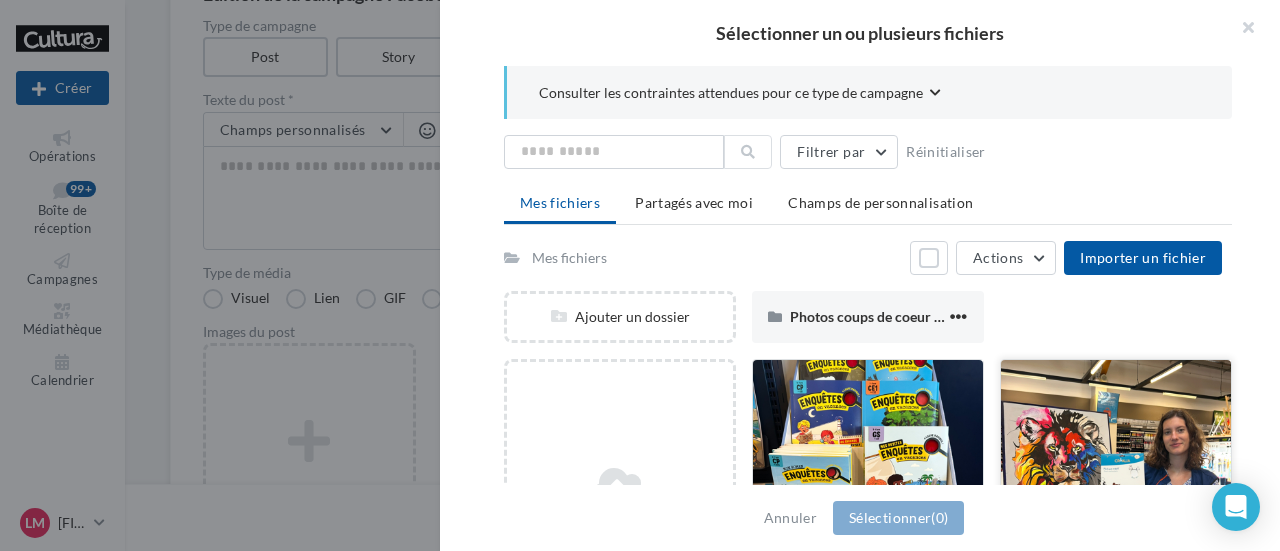 click at bounding box center [868, 460] 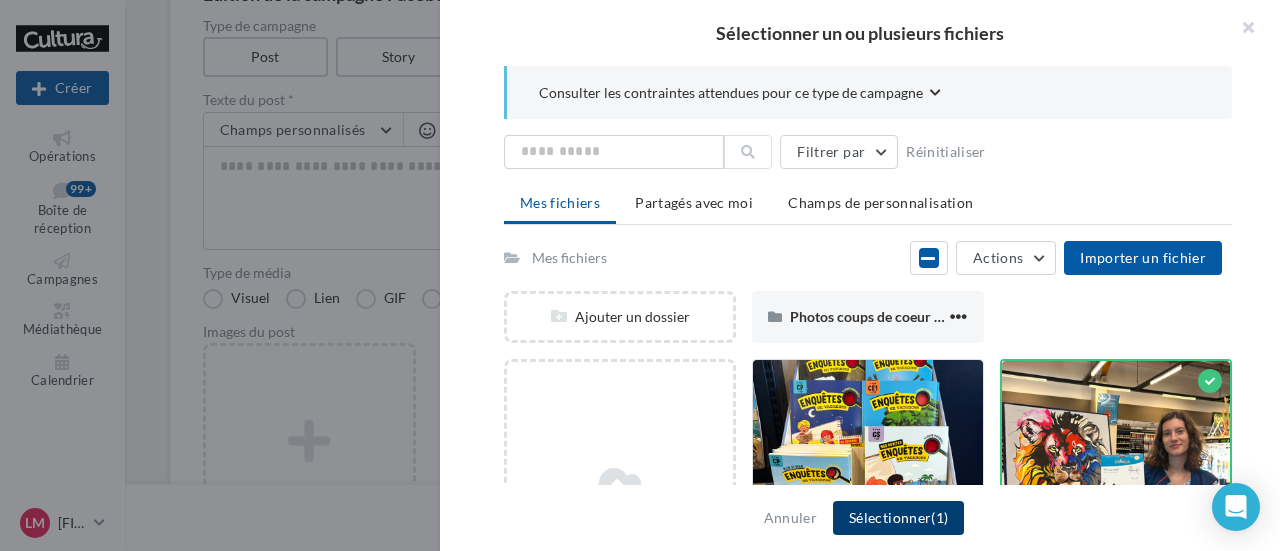 click on "Sélectionner   (1)" at bounding box center (898, 518) 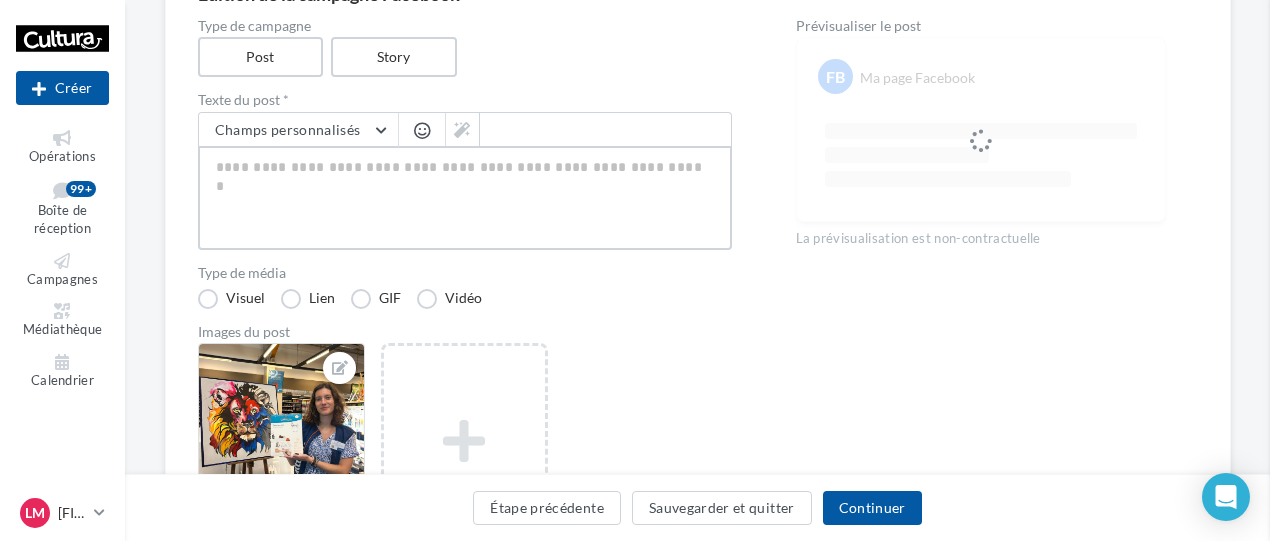 click at bounding box center [465, 198] 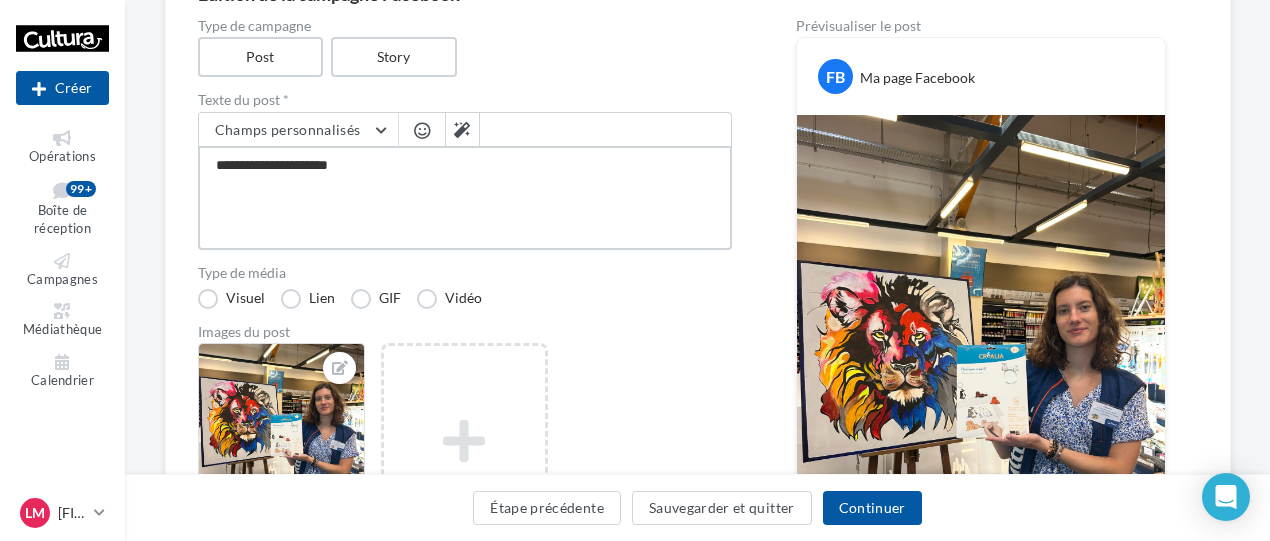click on "**********" at bounding box center (465, 198) 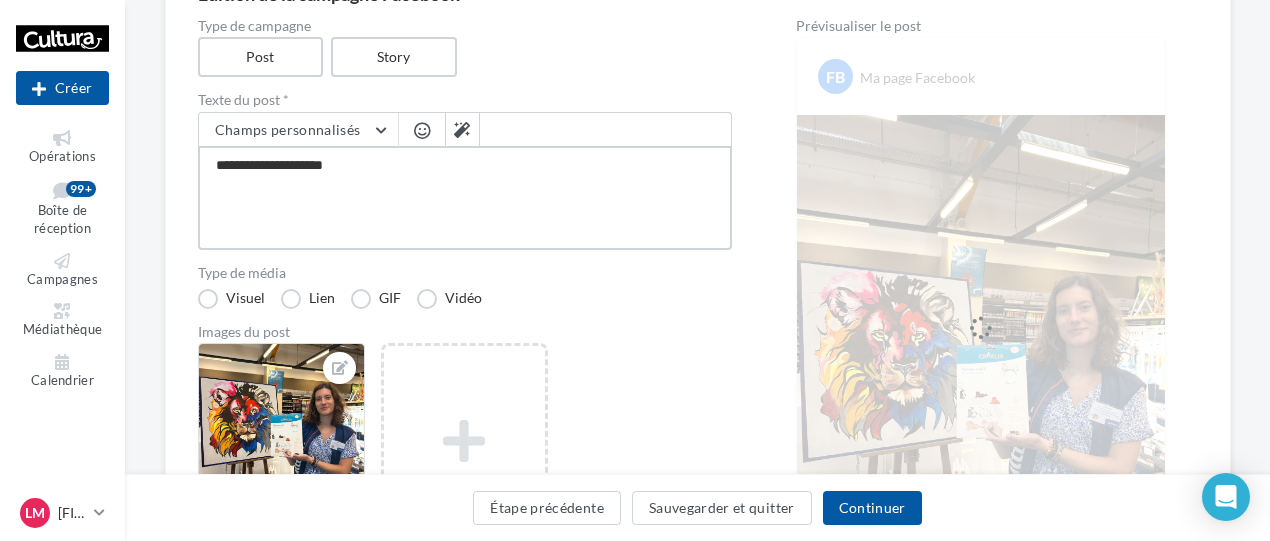 click on "**********" at bounding box center (465, 198) 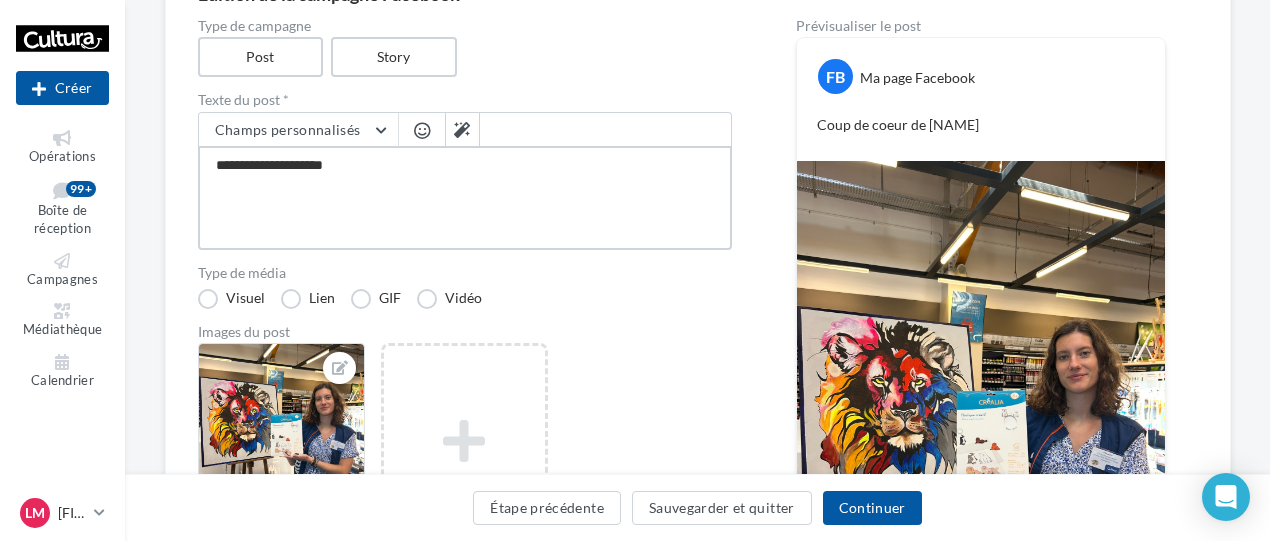 click on "**********" at bounding box center [465, 198] 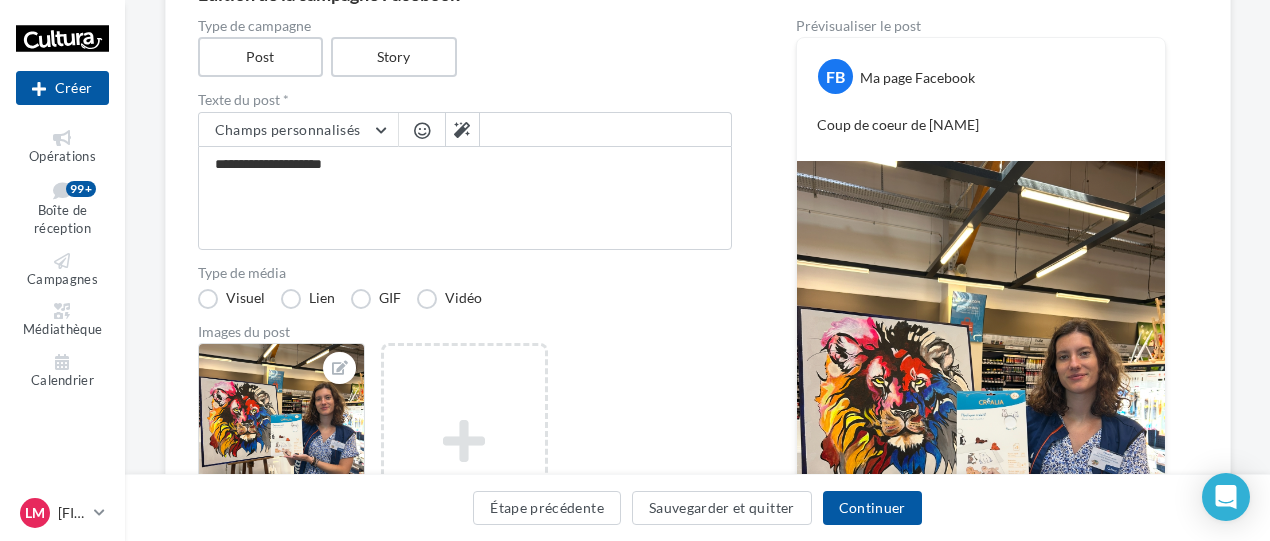 click at bounding box center (422, 132) 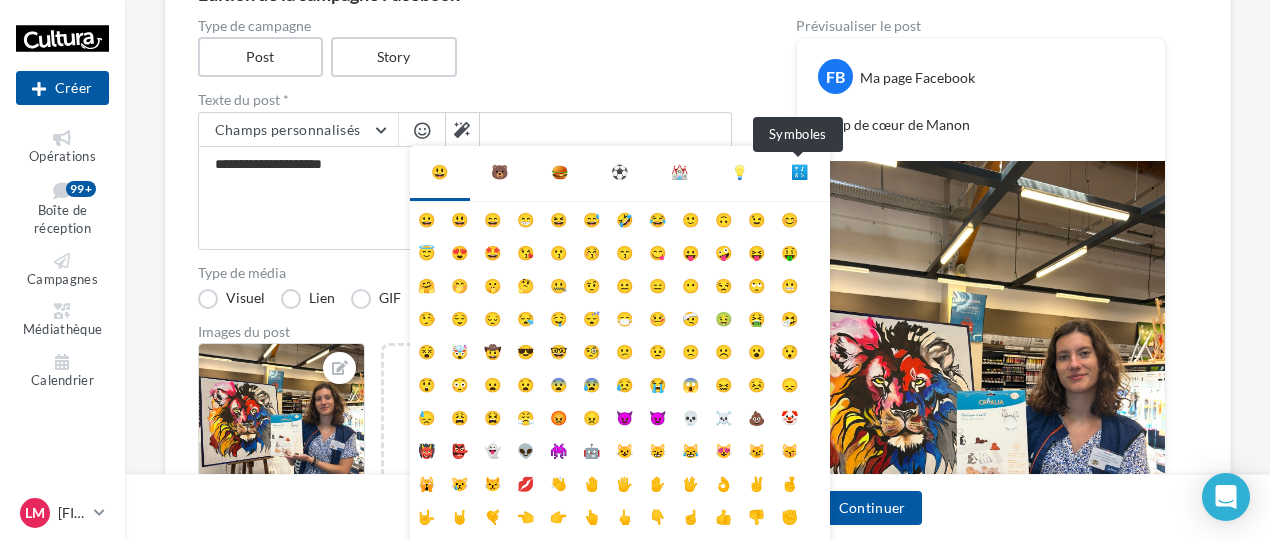 click on "🔣" at bounding box center (799, 172) 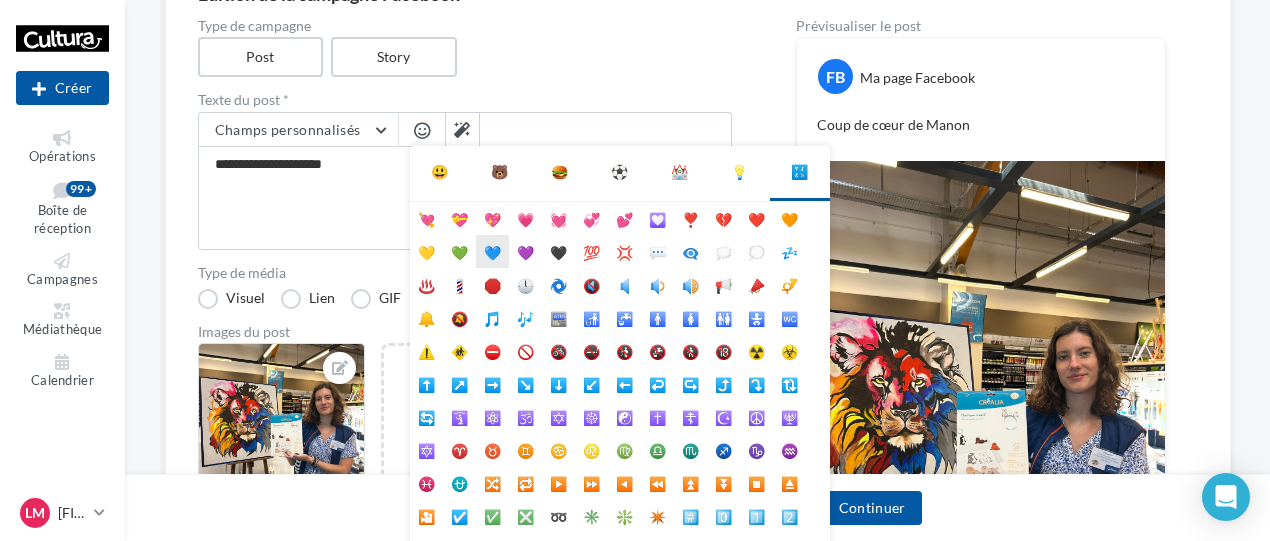 click on "💙" at bounding box center (492, 251) 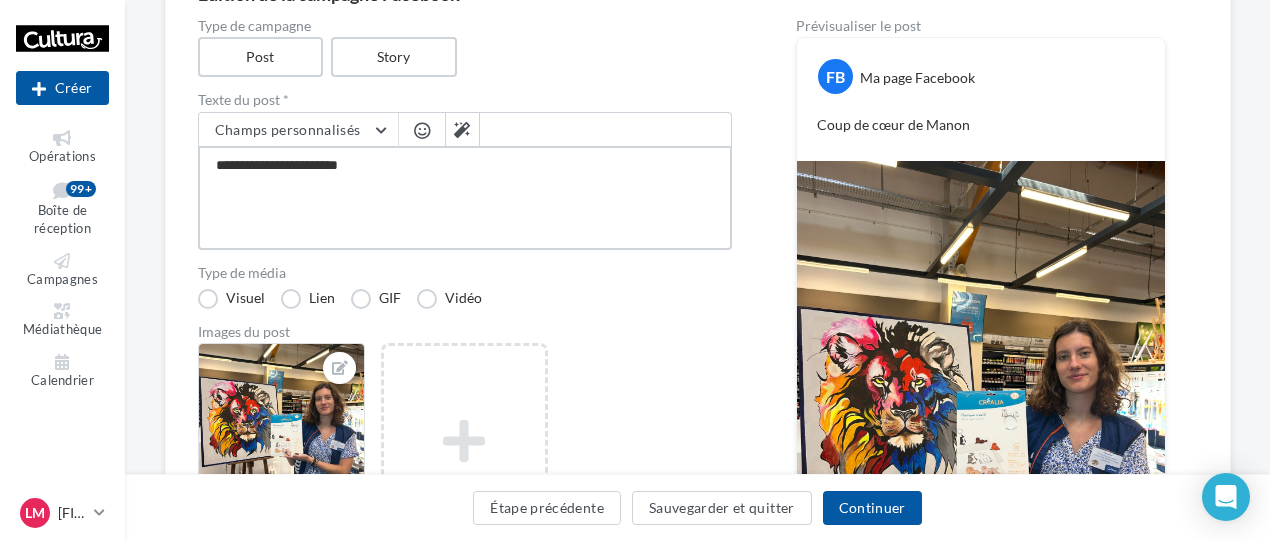click on "**********" at bounding box center (465, 198) 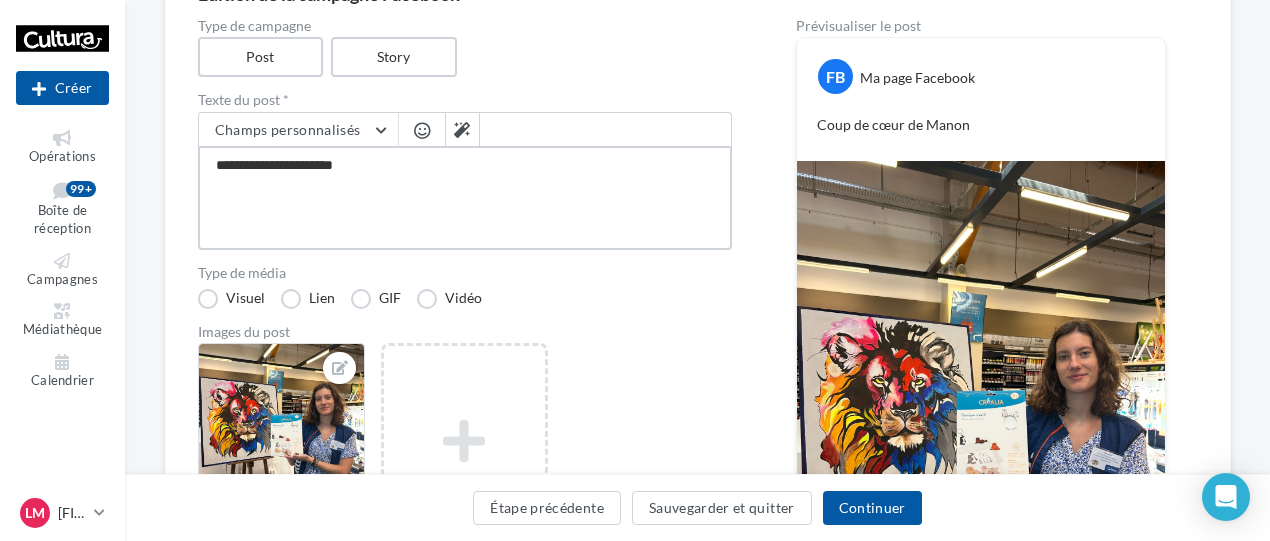 click on "**********" at bounding box center (465, 198) 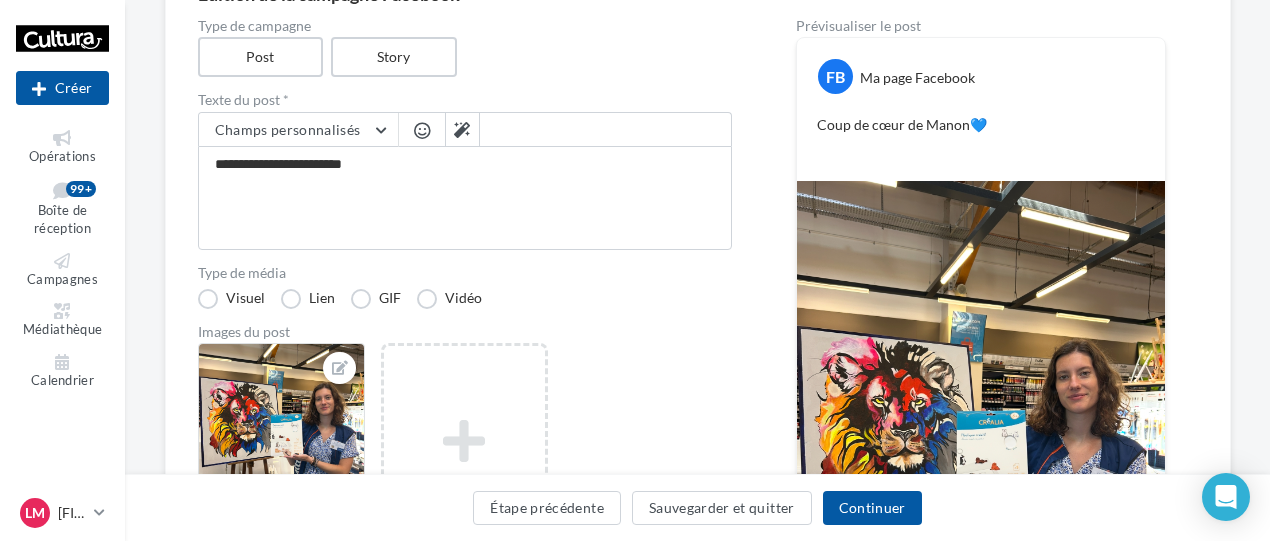 click on "FB
Ma page Facebook
Coup de cœur de Manon💙" at bounding box center [981, 109] 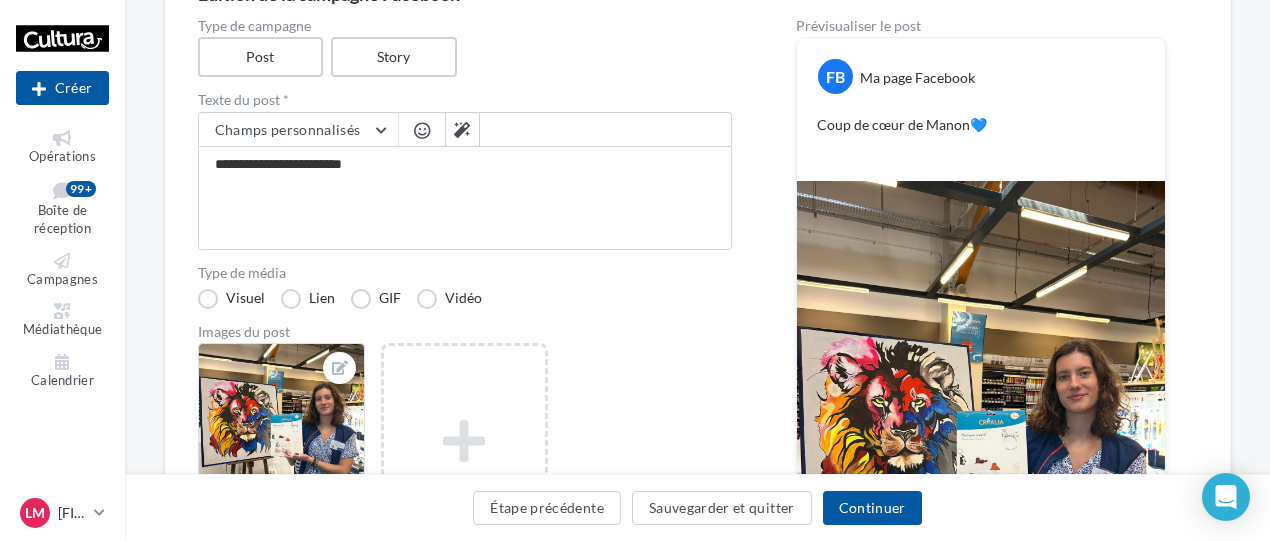 click on "FB
Ma page Facebook
Coup de cœur de Manon💙" at bounding box center (981, 109) 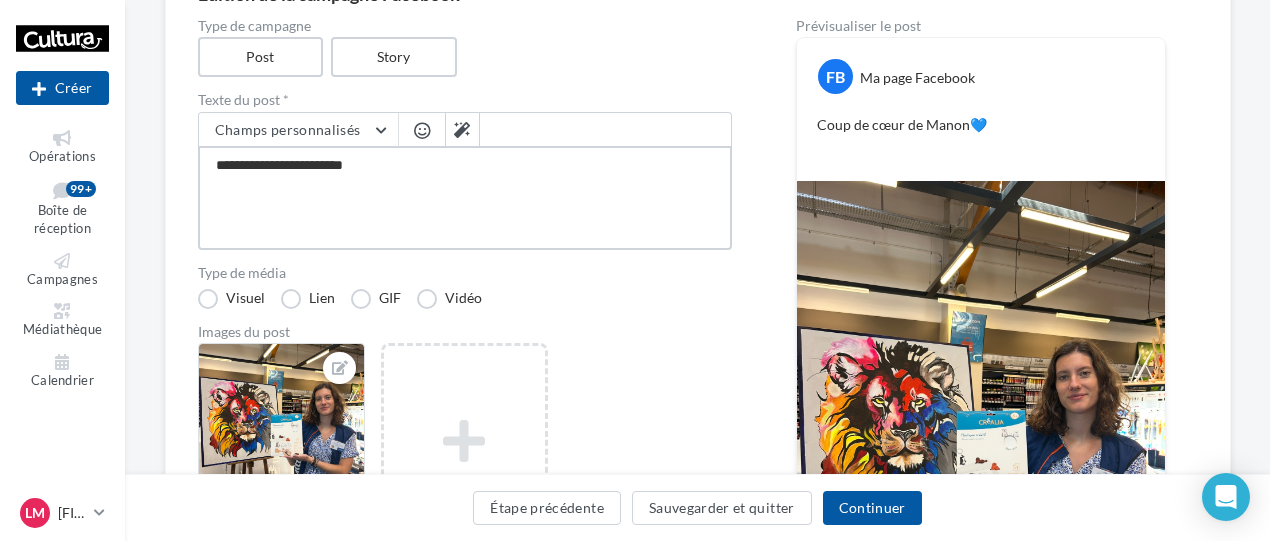 click on "**********" at bounding box center (465, 198) 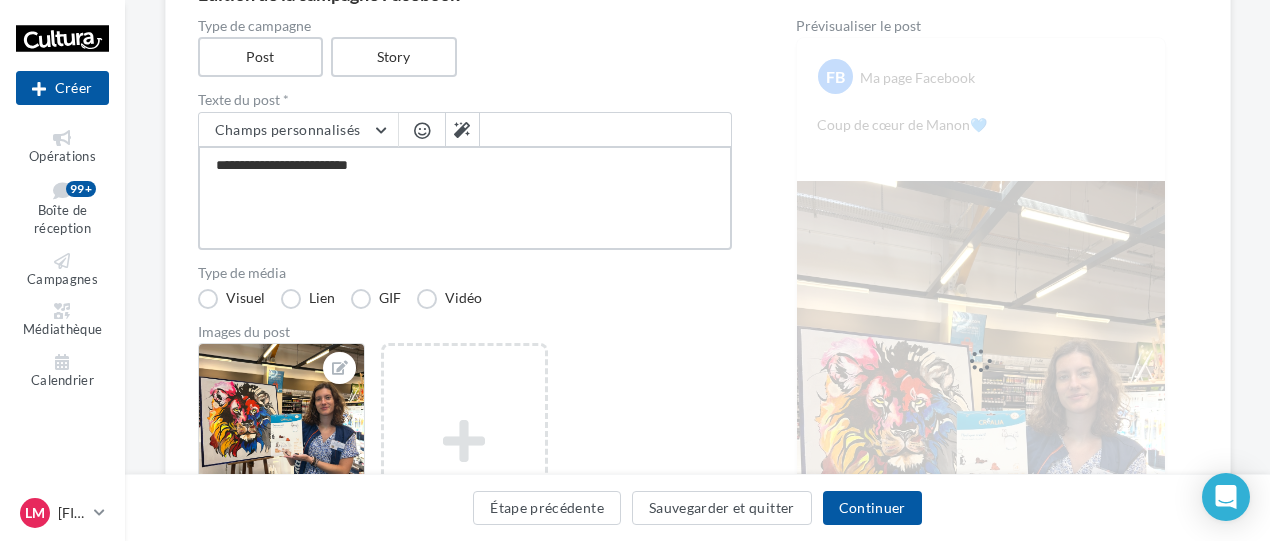paste on "**********" 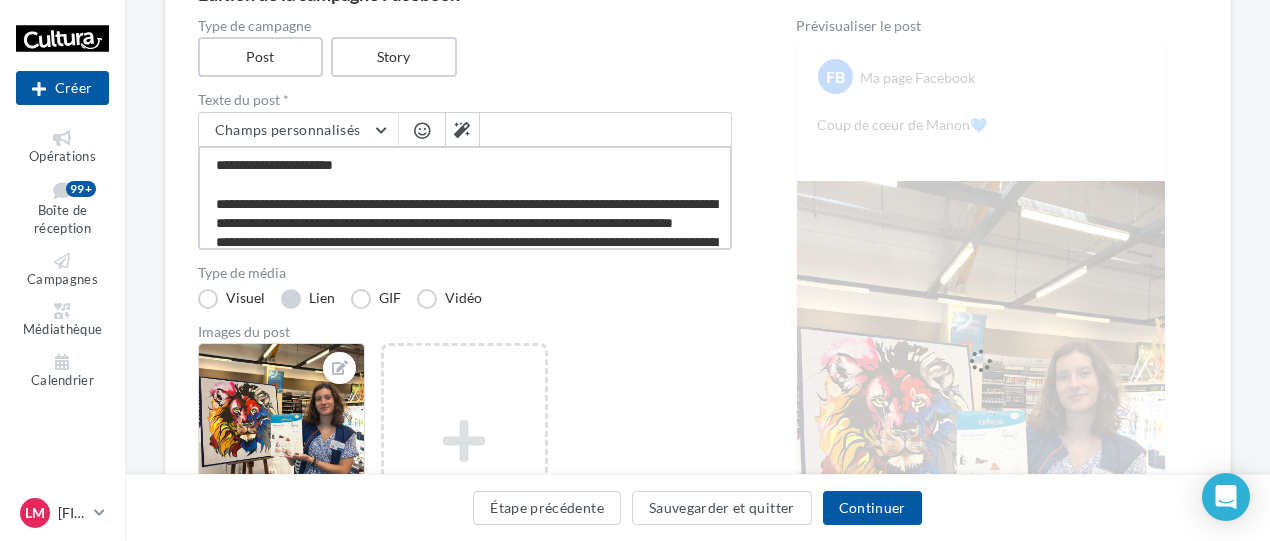 scroll, scrollTop: 30, scrollLeft: 0, axis: vertical 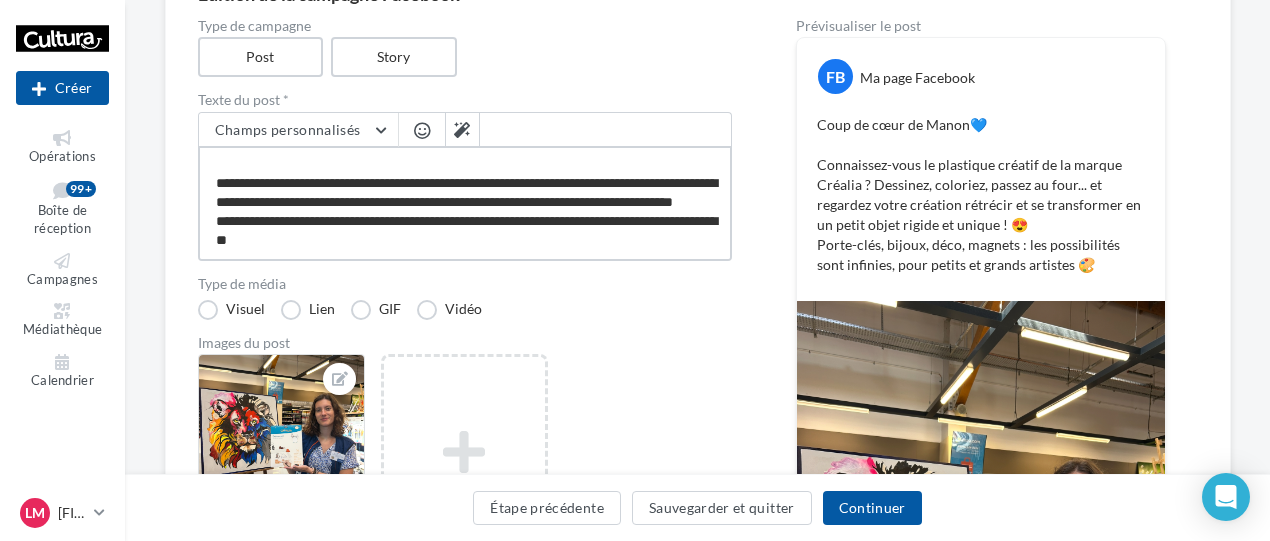 click on "**********" at bounding box center [465, 203] 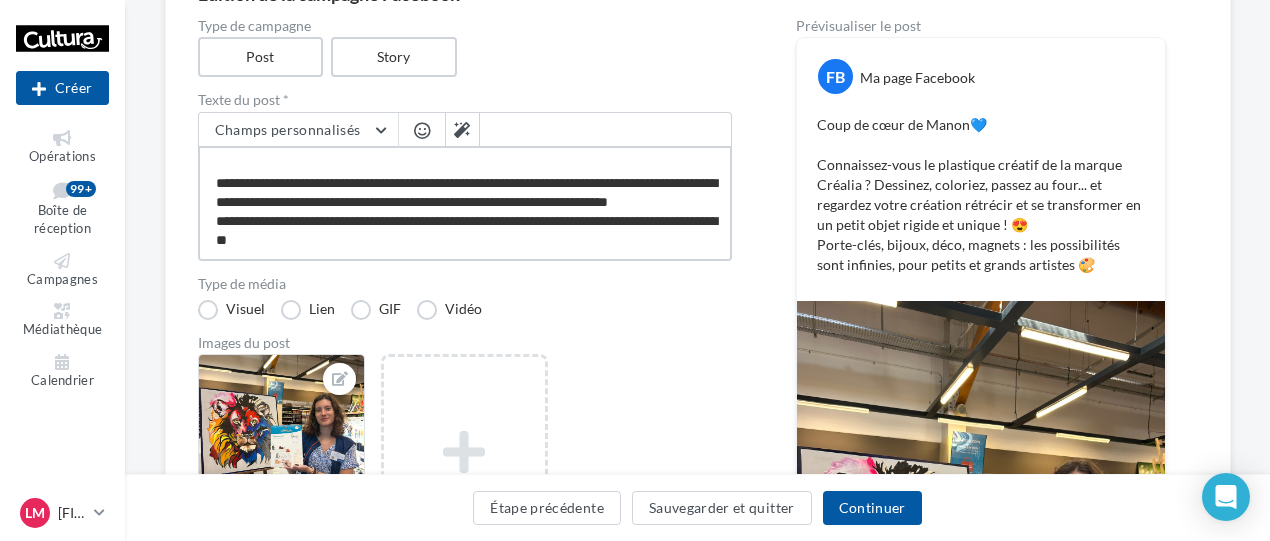 click on "**********" at bounding box center [465, 203] 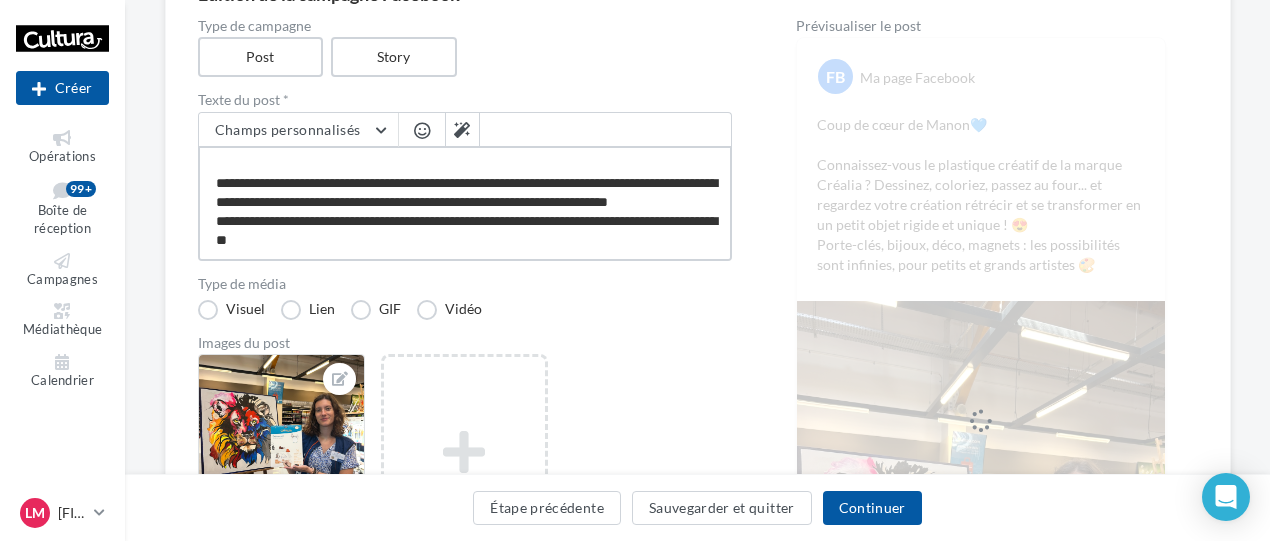 click on "**********" at bounding box center [465, 203] 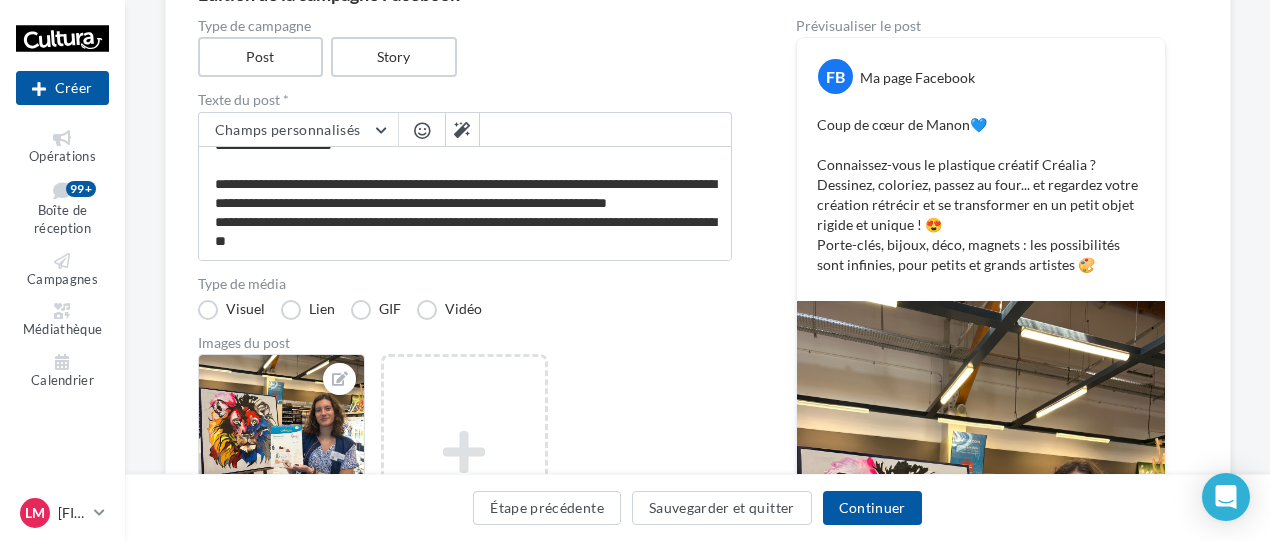 drag, startPoint x: 451, startPoint y: 171, endPoint x: 597, endPoint y: 31, distance: 202.27704 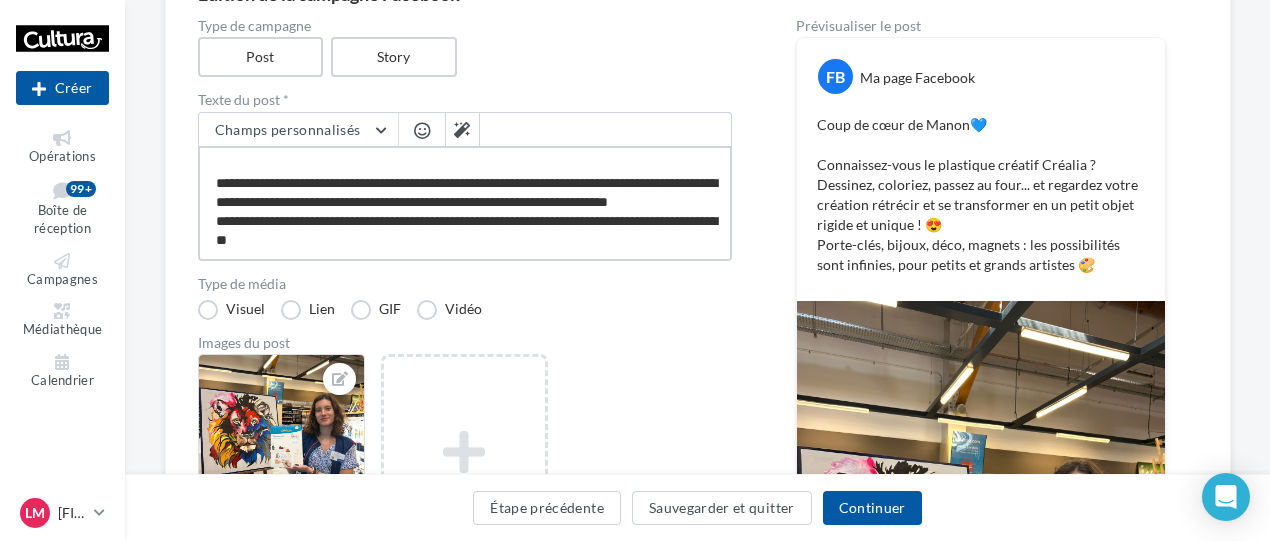 click on "**********" at bounding box center (465, 203) 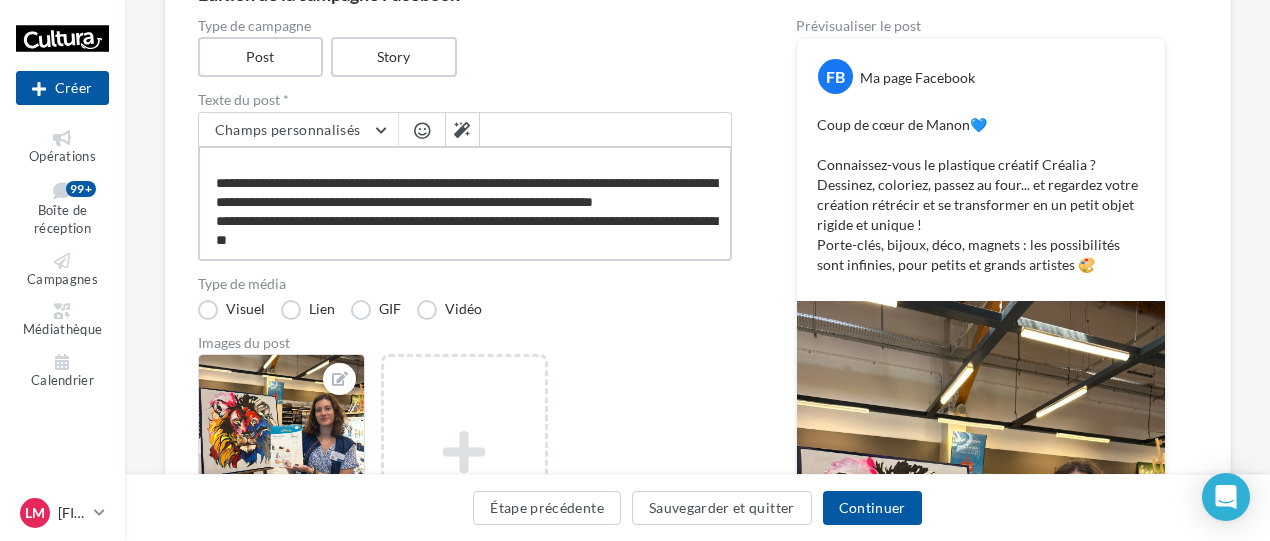 scroll, scrollTop: 30, scrollLeft: 0, axis: vertical 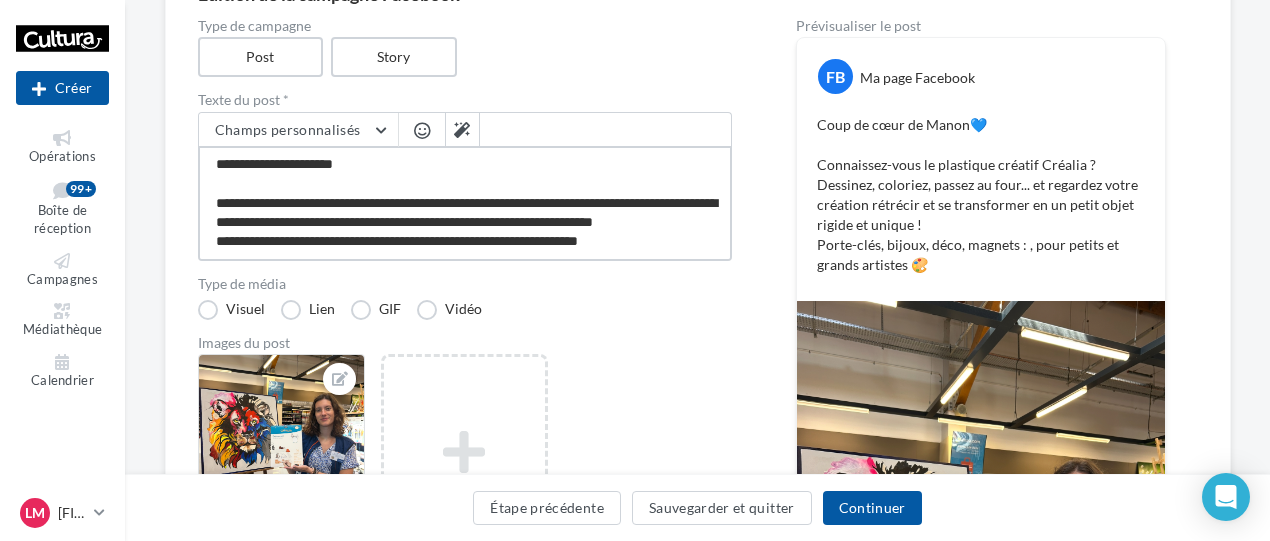 click on "**********" at bounding box center (465, 203) 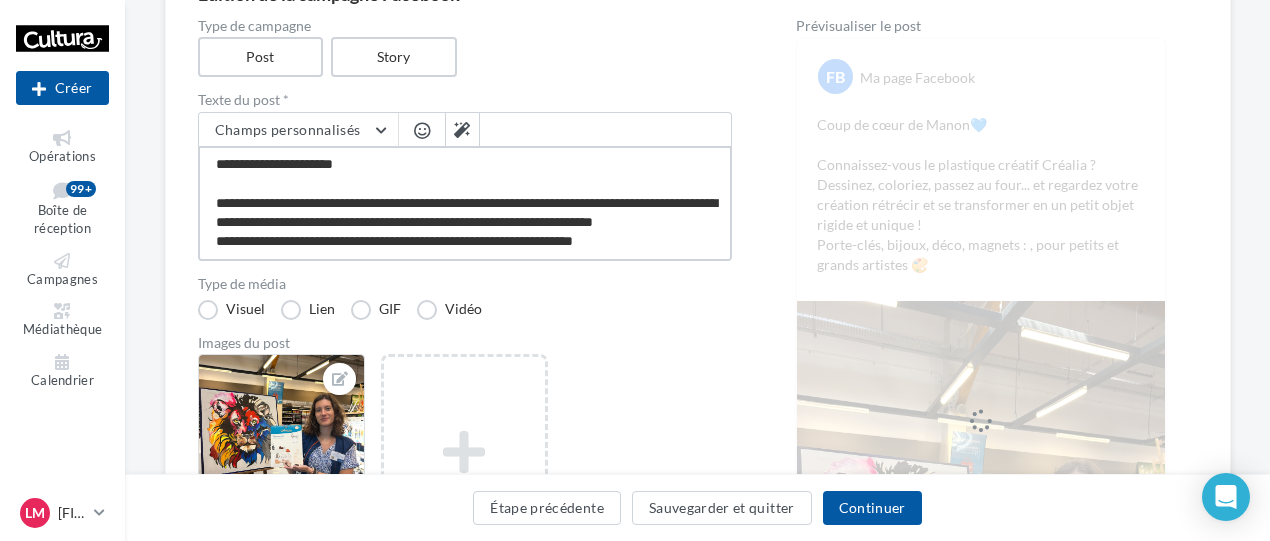 click on "**********" at bounding box center (465, 203) 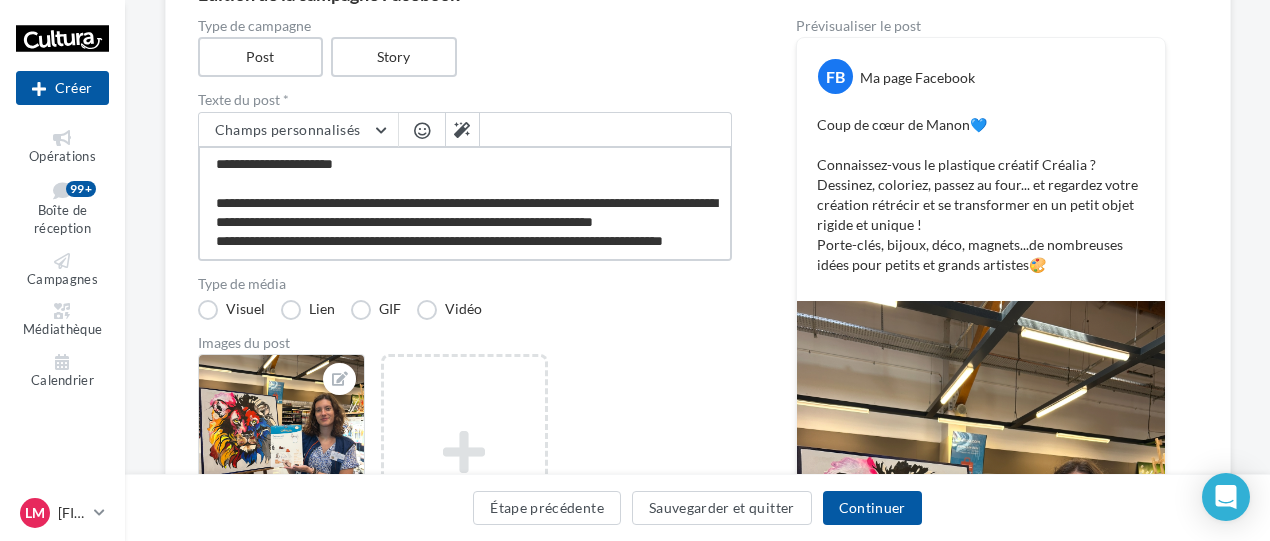 click on "**********" at bounding box center [465, 203] 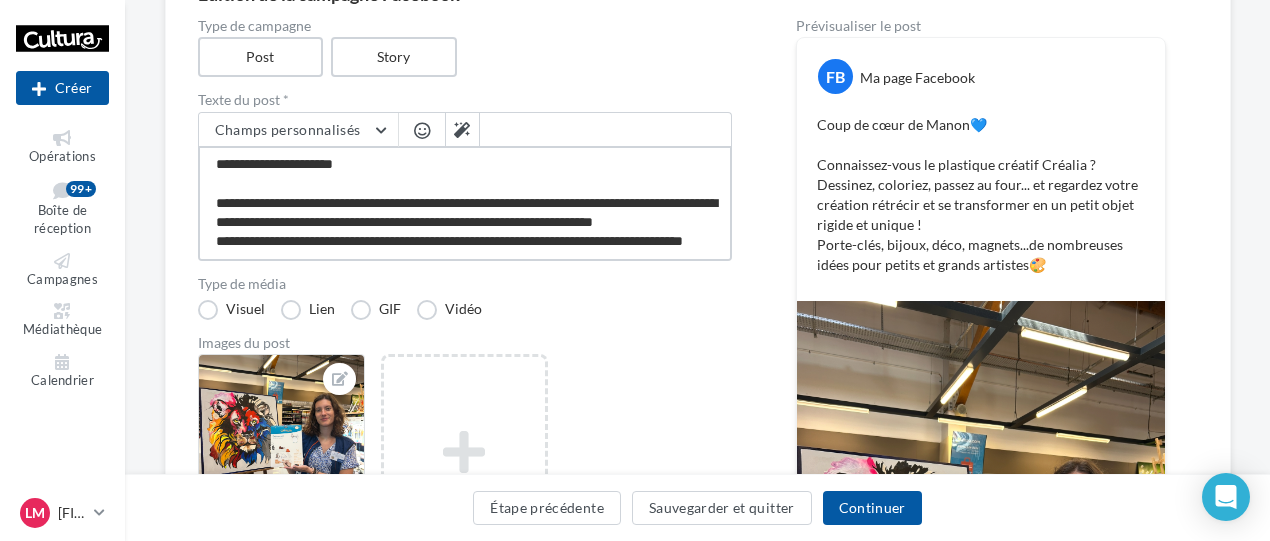 click on "**********" at bounding box center (465, 203) 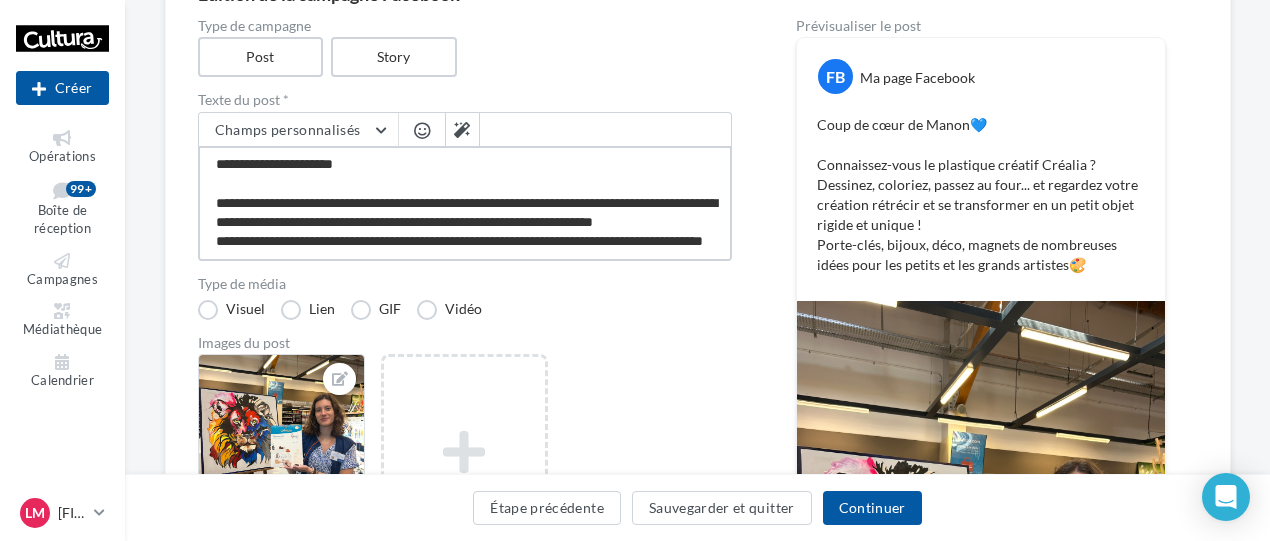 click on "**********" at bounding box center [465, 203] 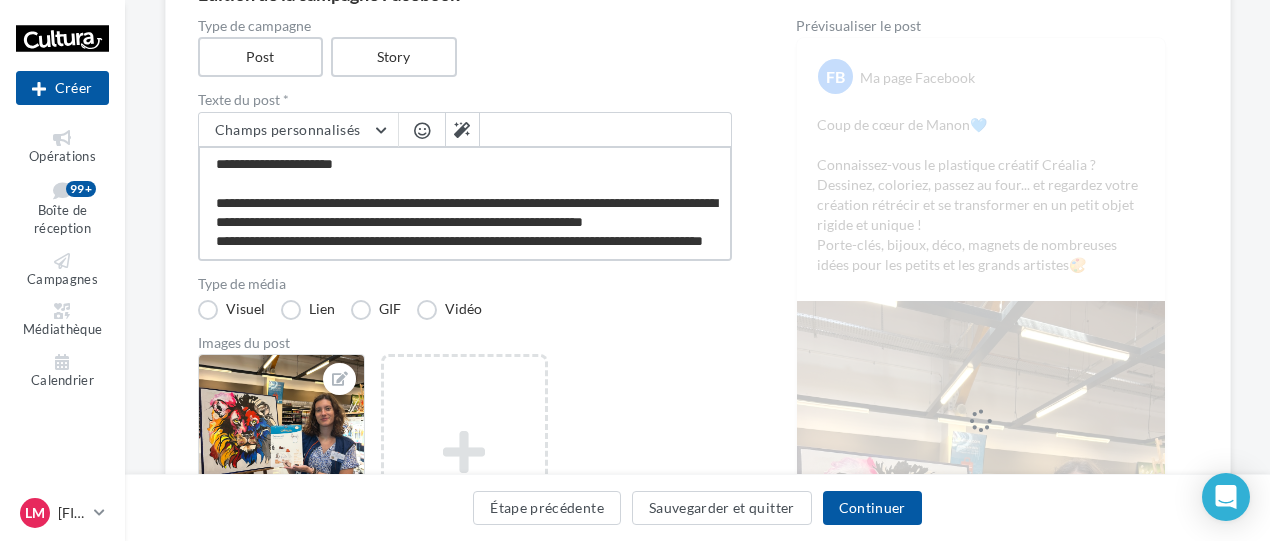 click on "**********" at bounding box center [465, 203] 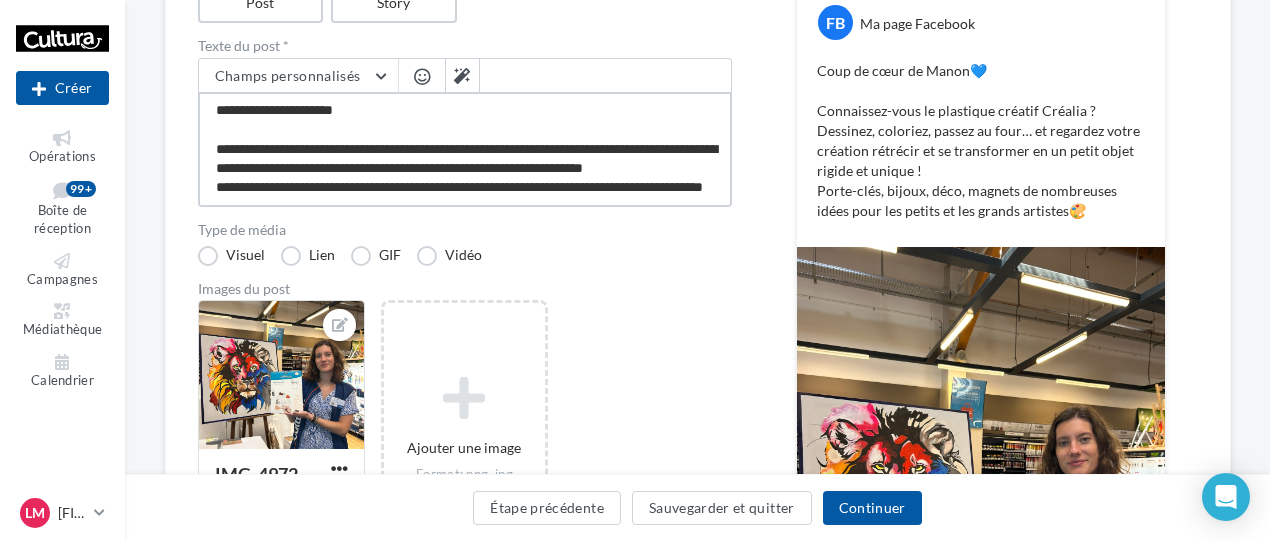 scroll, scrollTop: 222, scrollLeft: 0, axis: vertical 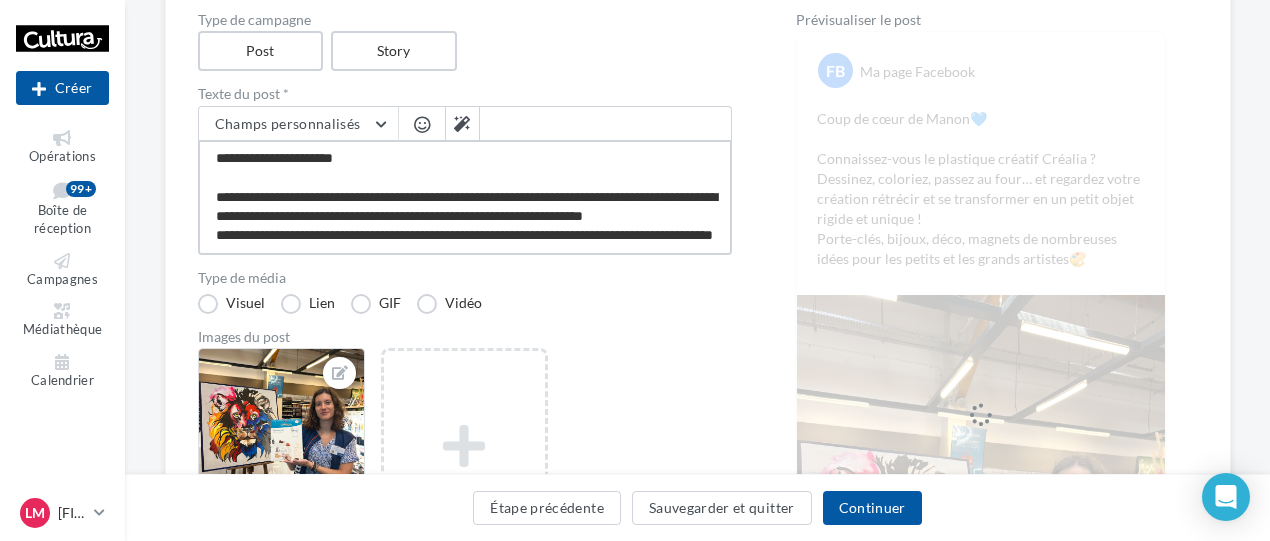 paste on "**********" 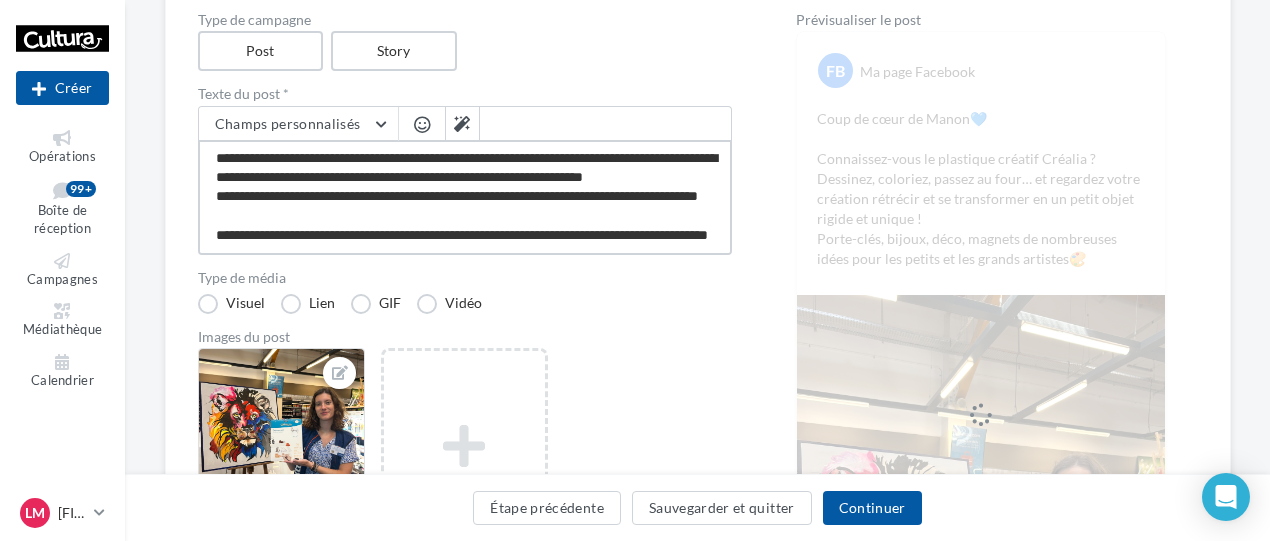 scroll, scrollTop: 88, scrollLeft: 0, axis: vertical 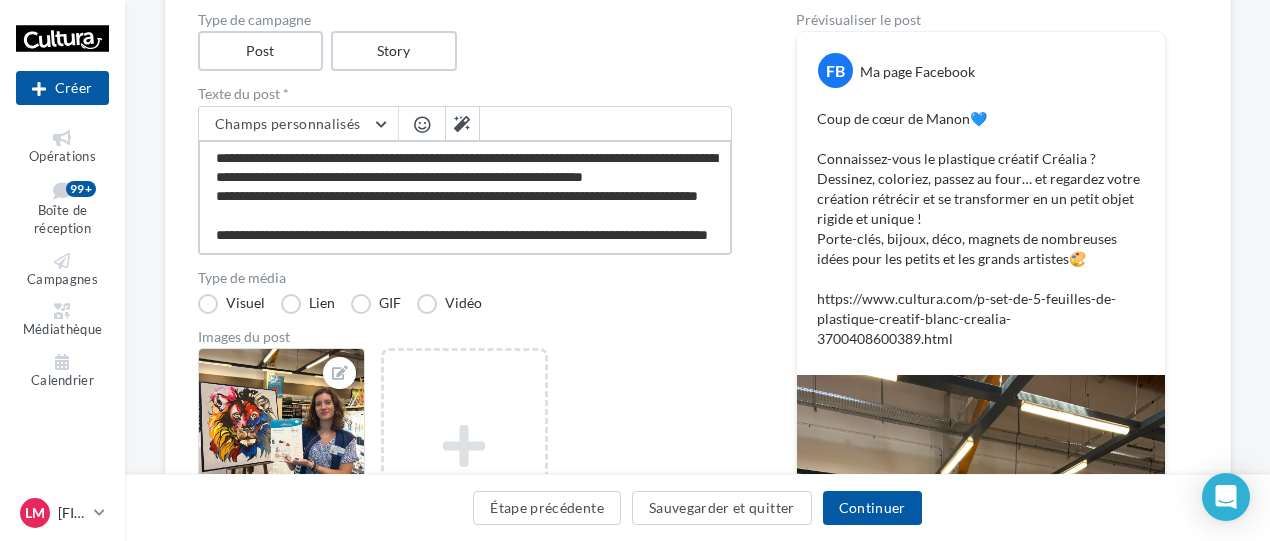 click on "**********" at bounding box center [465, 197] 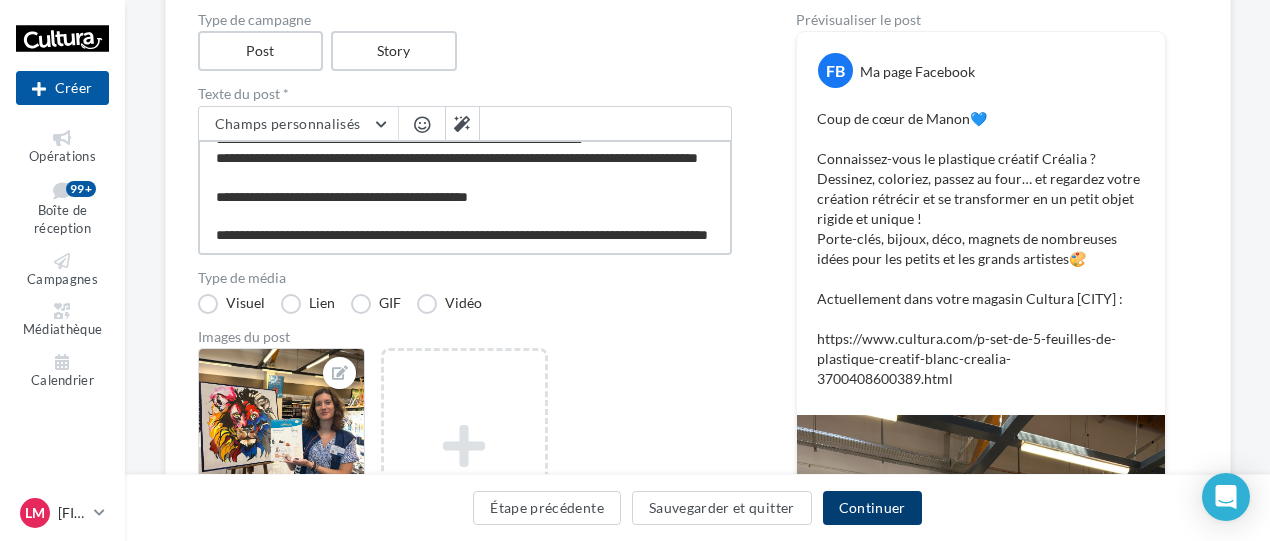 type on "**********" 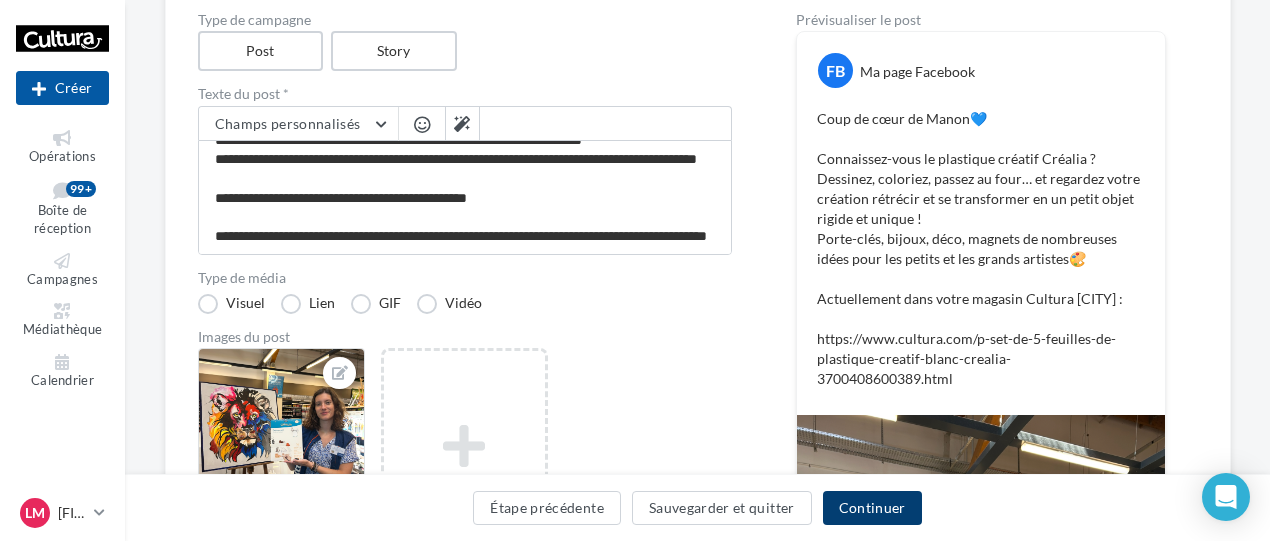 scroll, scrollTop: 86, scrollLeft: 0, axis: vertical 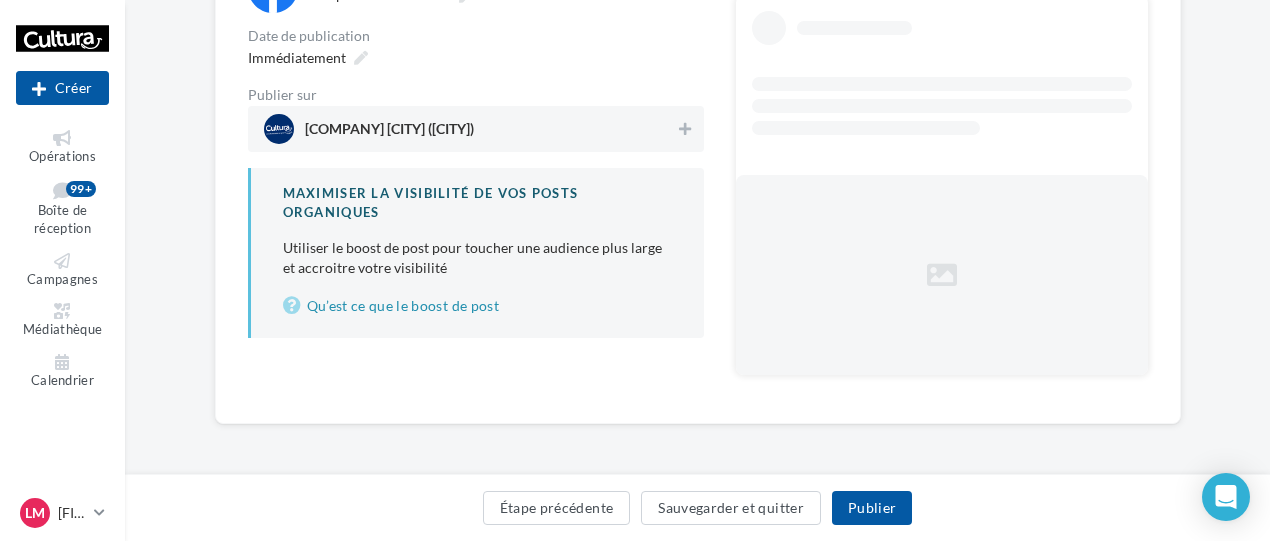 click on "Cultura Venette (Venette)" at bounding box center (470, 129) 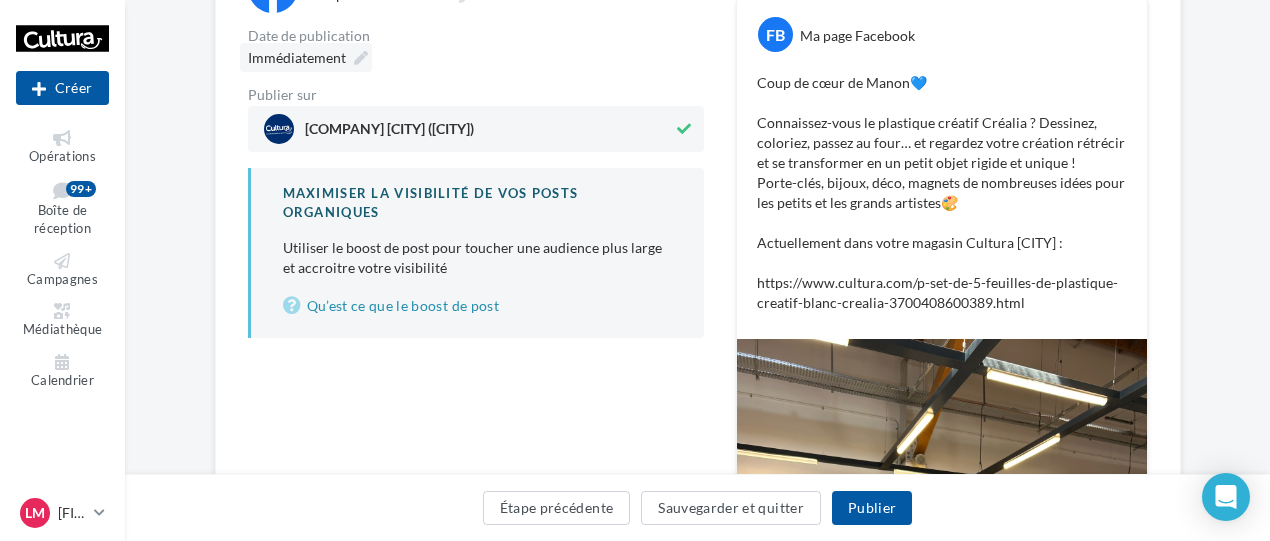 click on "Immédiatement" at bounding box center [297, 57] 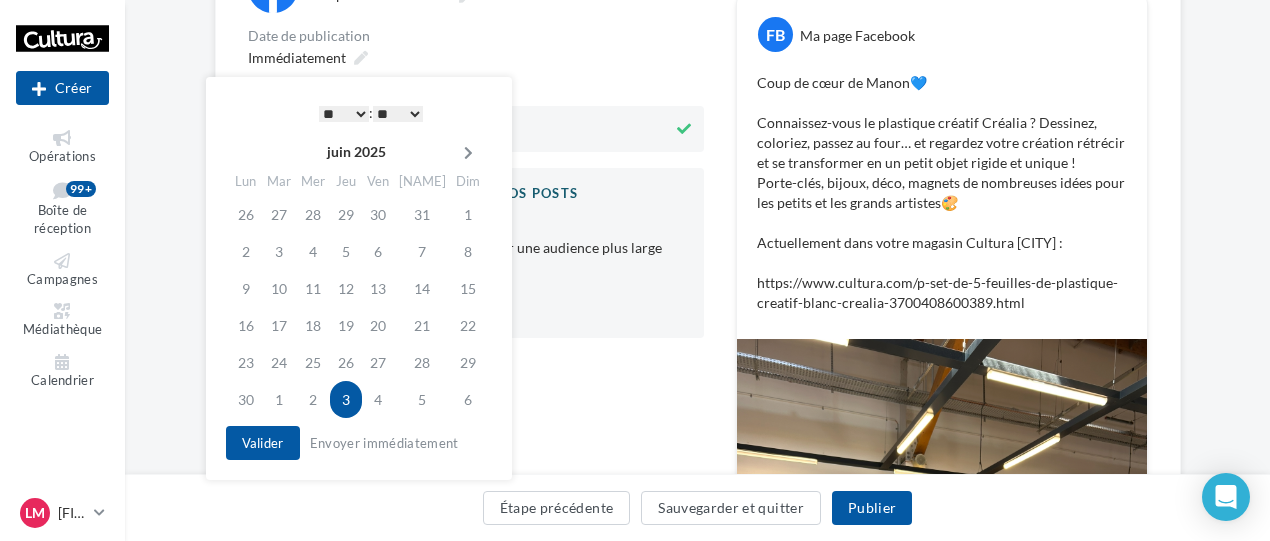 click at bounding box center [468, 153] 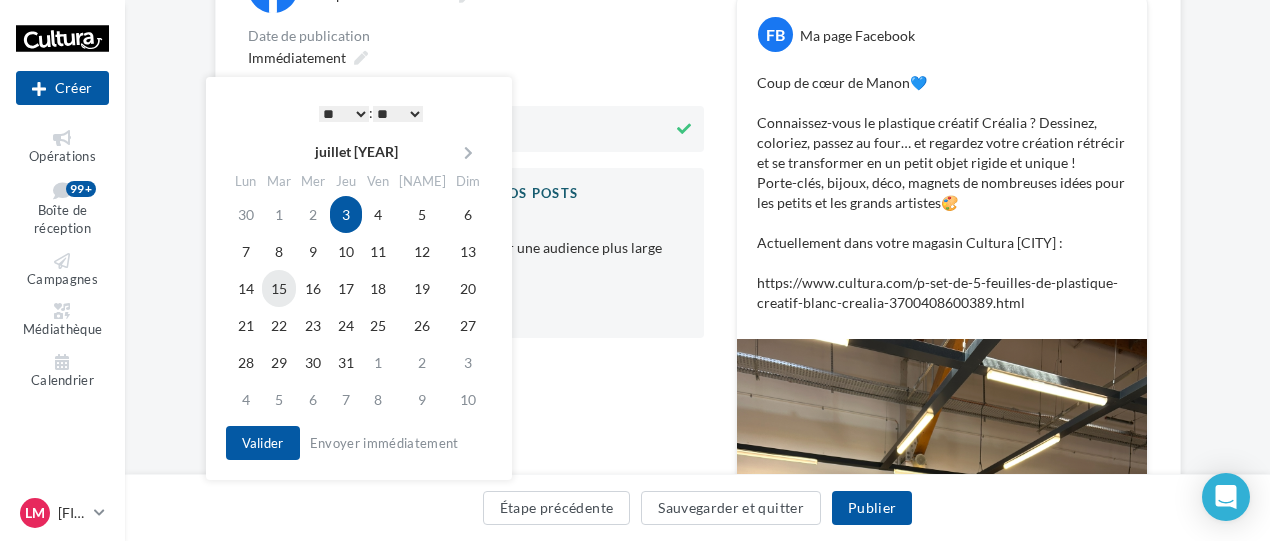 click on "15" at bounding box center [279, 251] 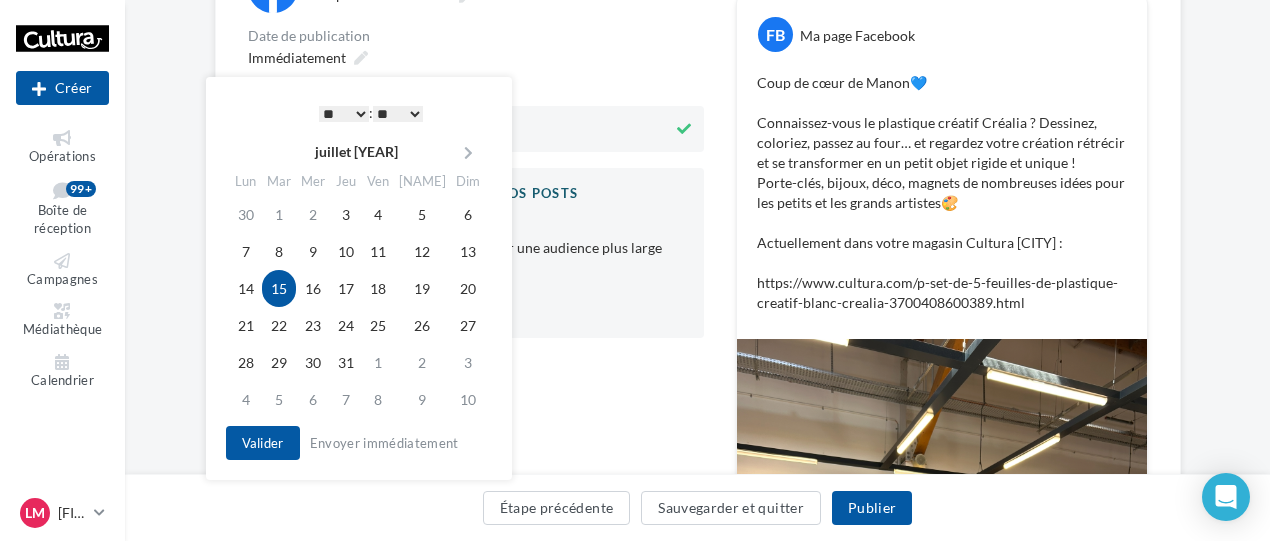 click on "* * * * * * * * * * ** ** ** ** ** ** ** ** ** ** ** ** ** **" at bounding box center (344, 114) 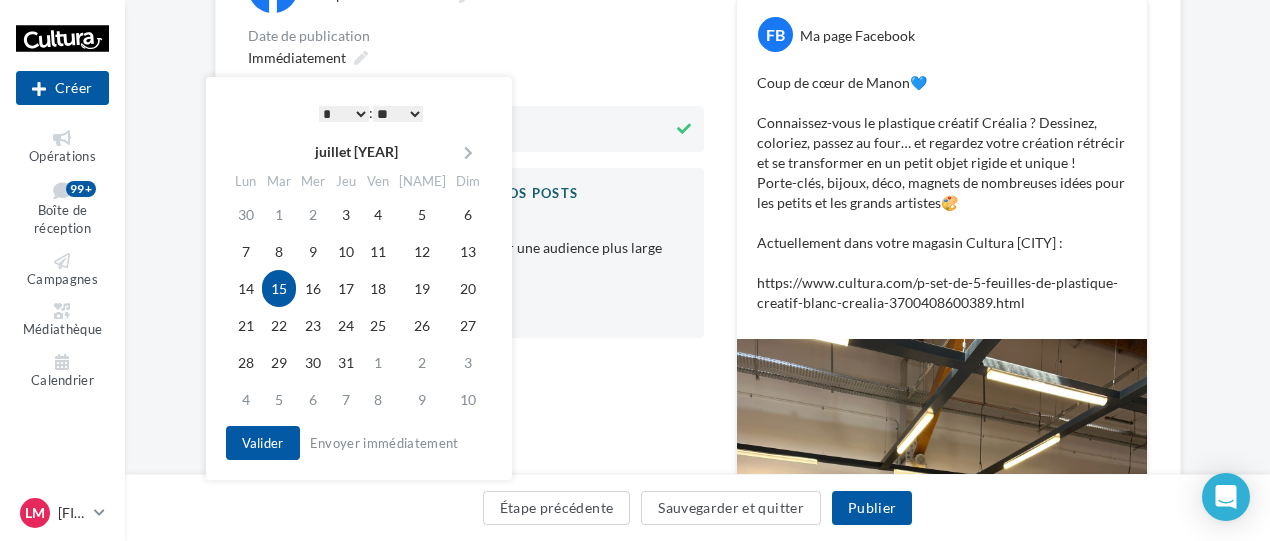 click on "** ** ** ** ** **" at bounding box center [398, 114] 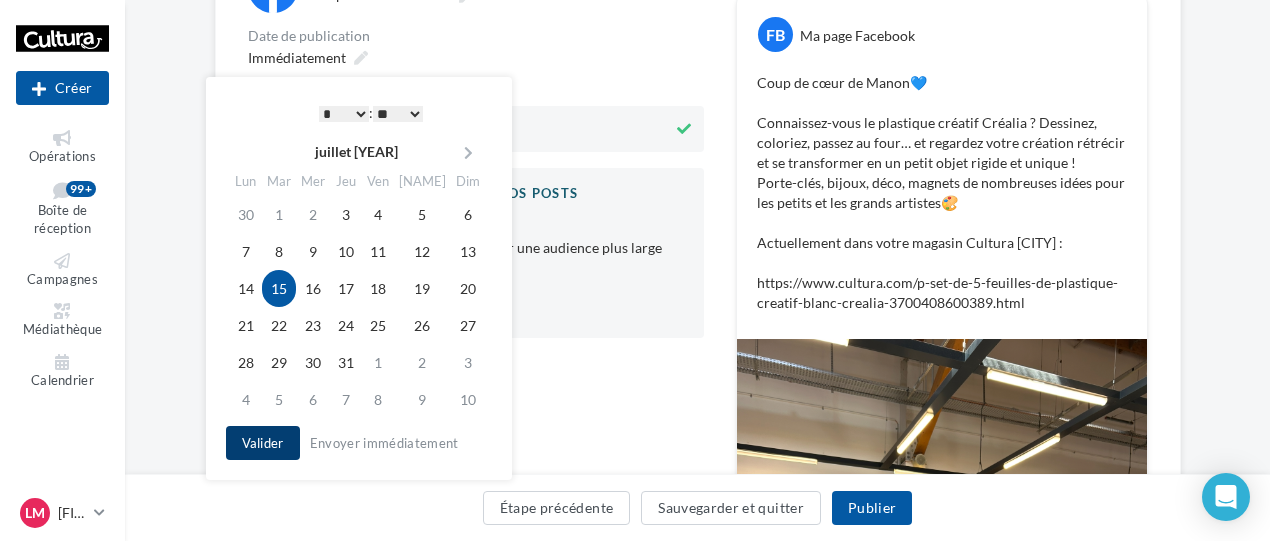 click on "Valider" at bounding box center [263, 443] 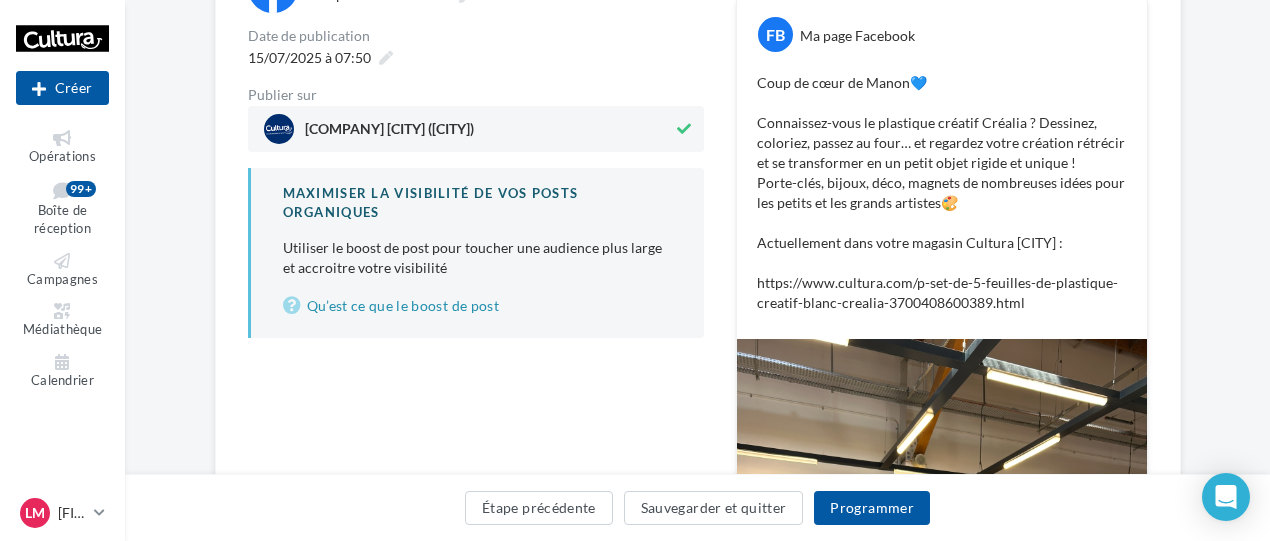 click on "**********" at bounding box center [476, 432] 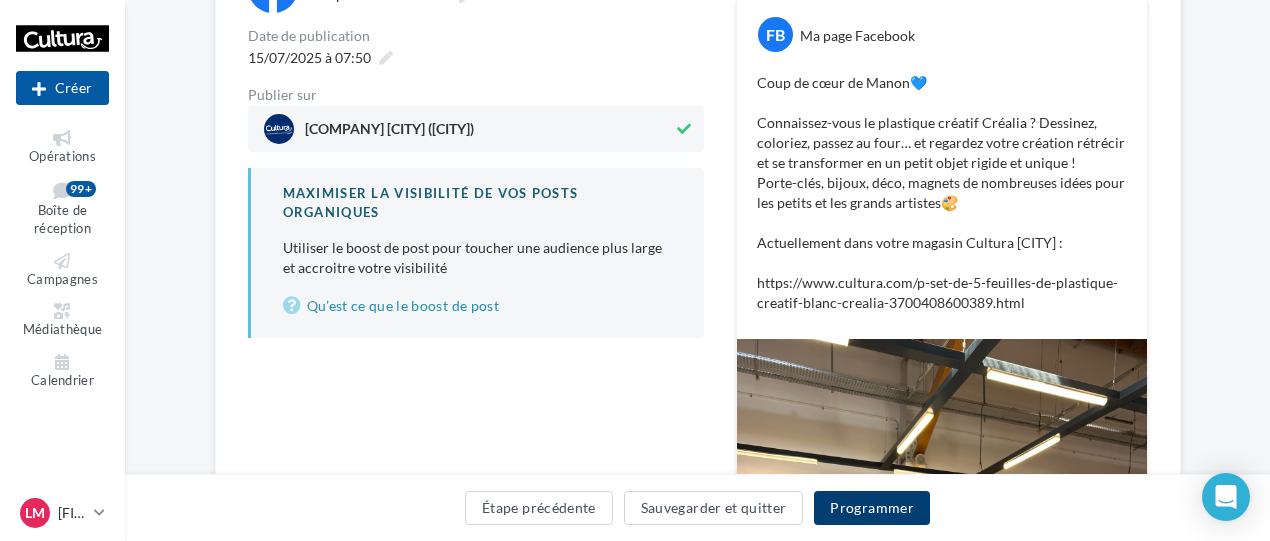 click on "Programmer" at bounding box center [872, 508] 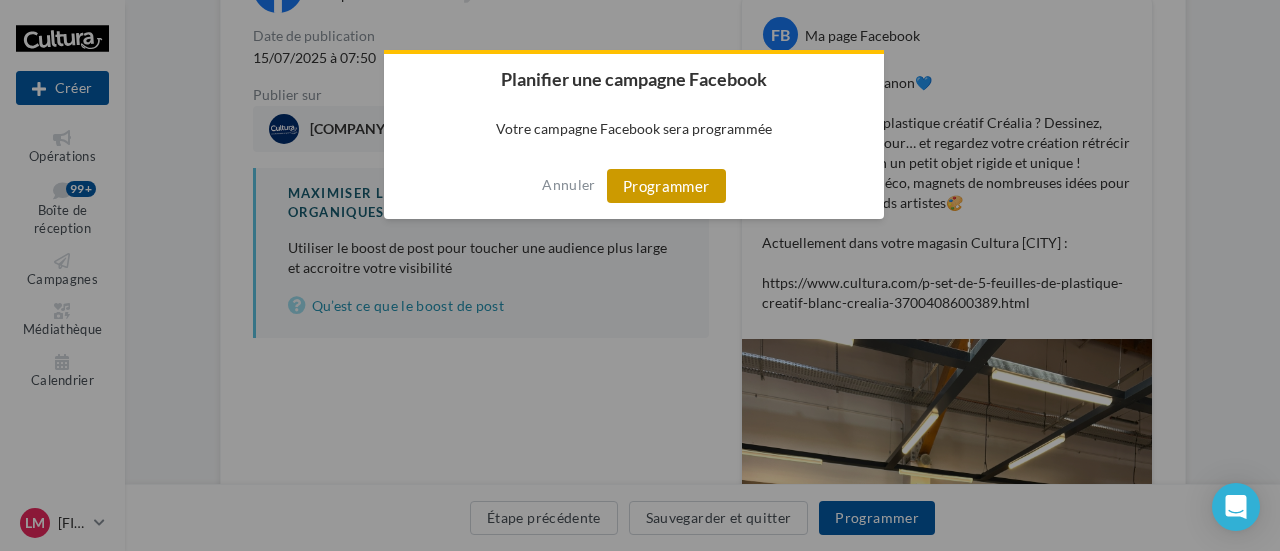 click on "Programmer" at bounding box center (666, 186) 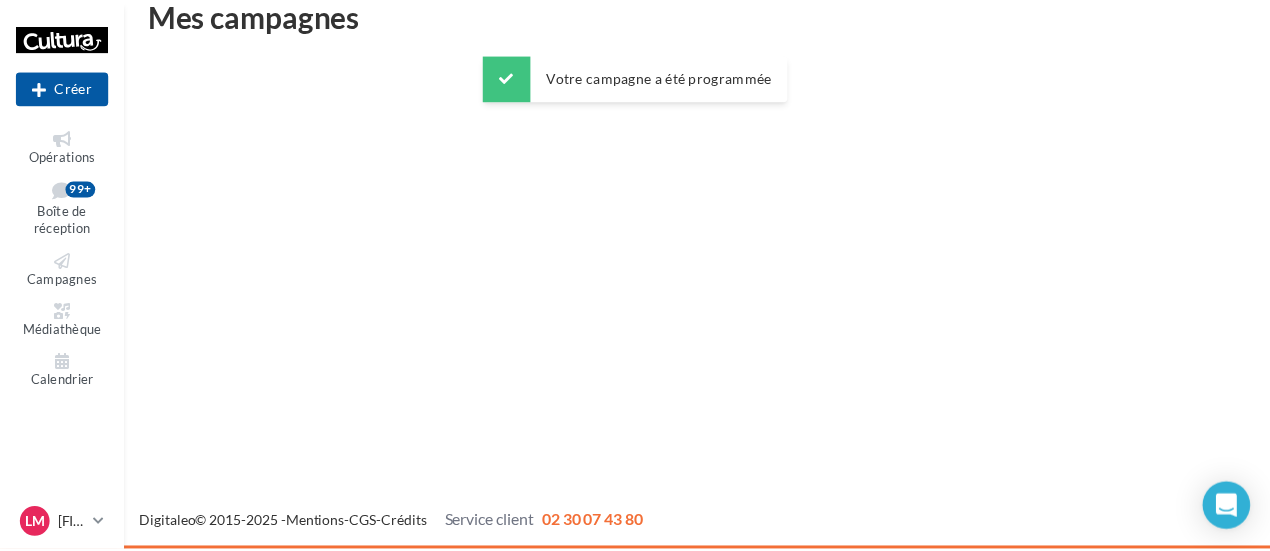 scroll, scrollTop: 32, scrollLeft: 0, axis: vertical 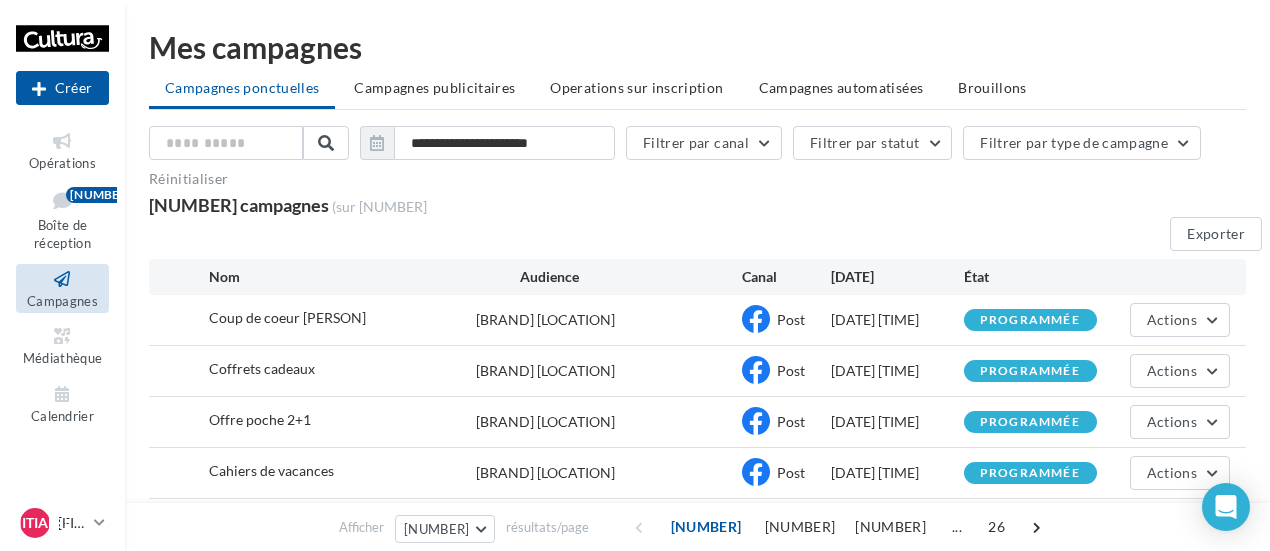 click on "Nouvelle campagne
Créer" at bounding box center [62, 63] 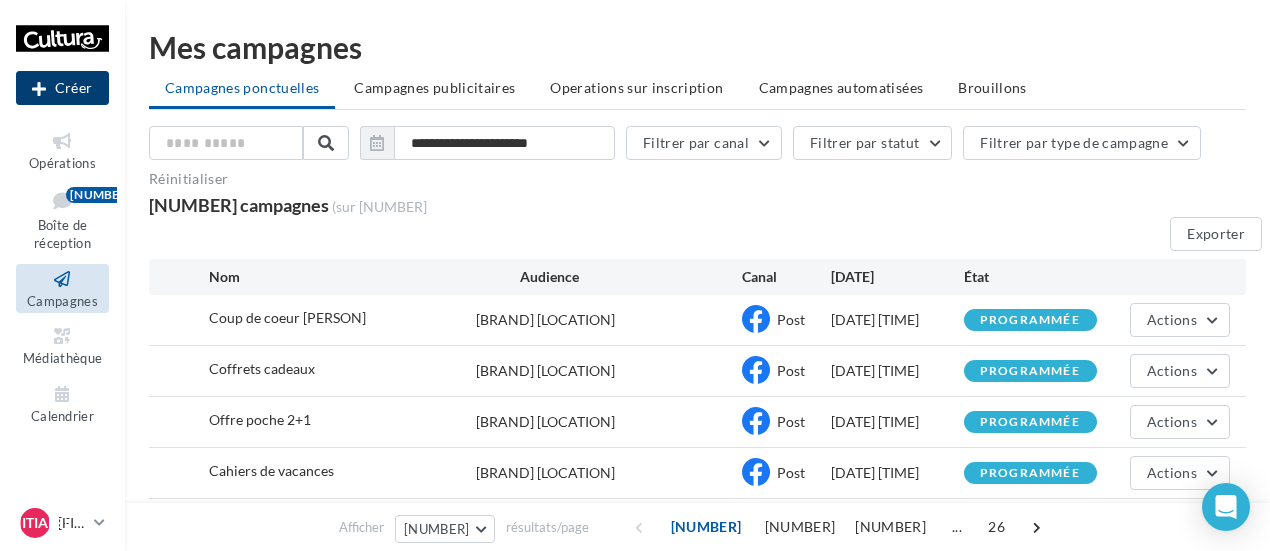 click on "Créer" at bounding box center [62, 88] 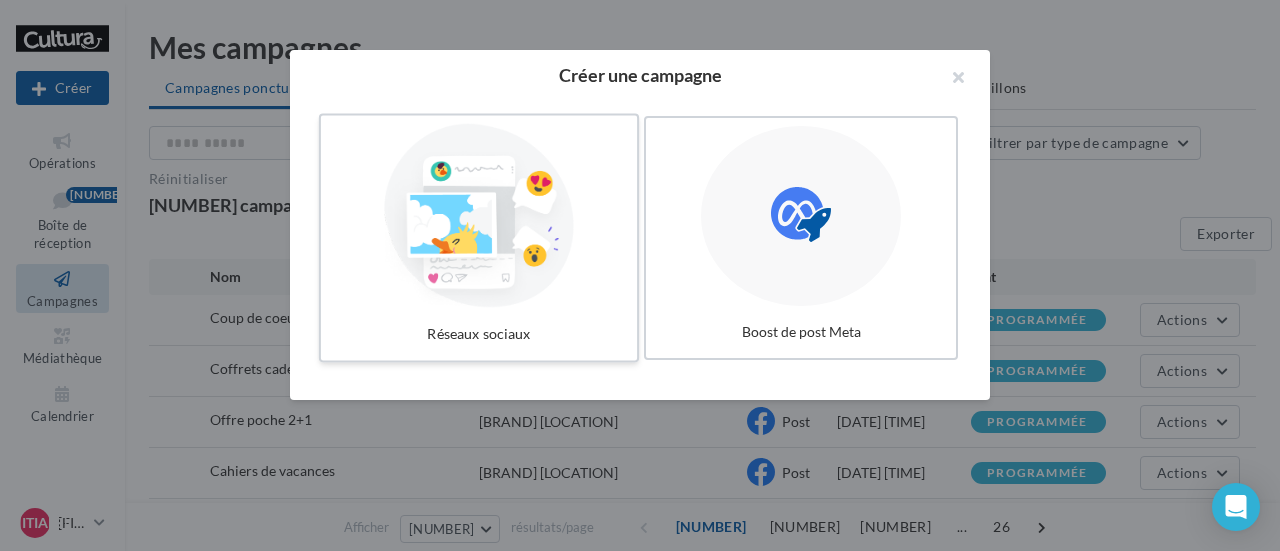 click at bounding box center [479, 216] 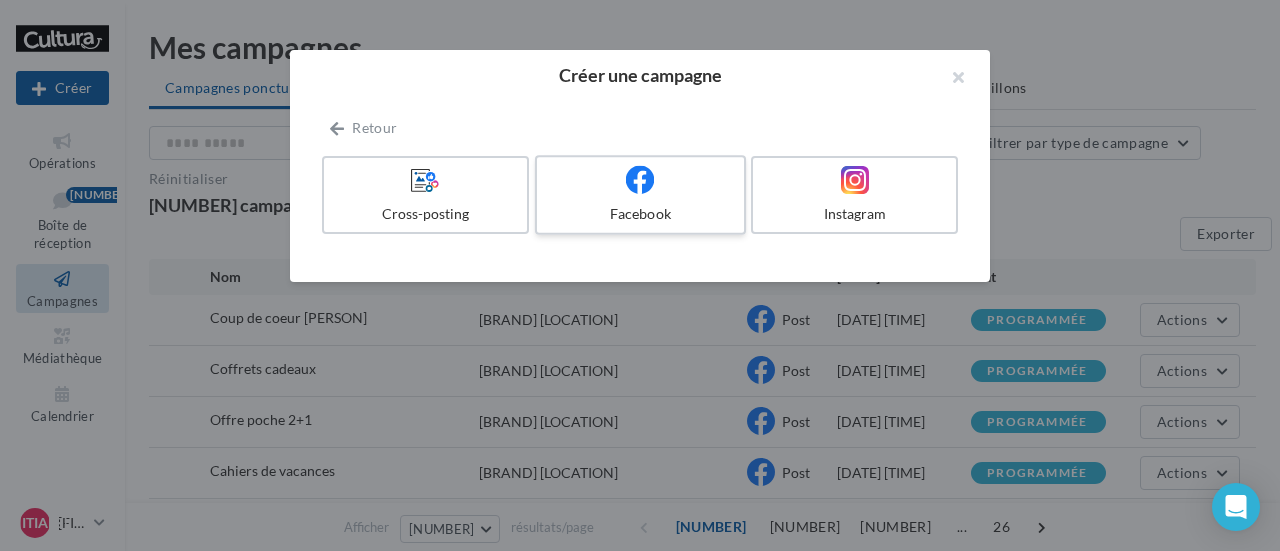 click at bounding box center (640, 180) 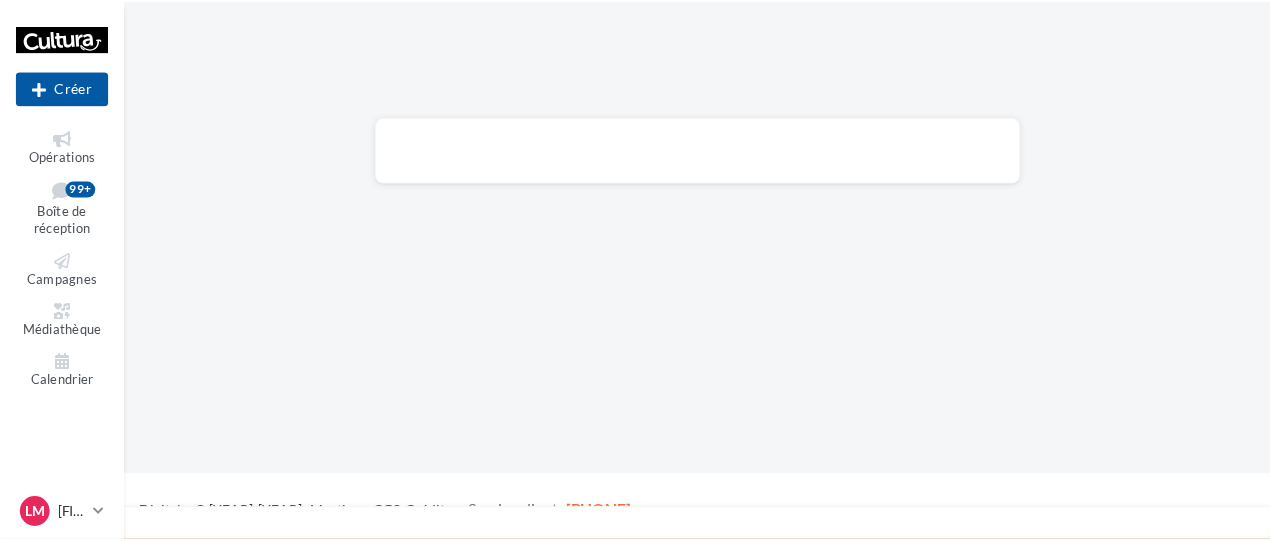 scroll, scrollTop: 0, scrollLeft: 0, axis: both 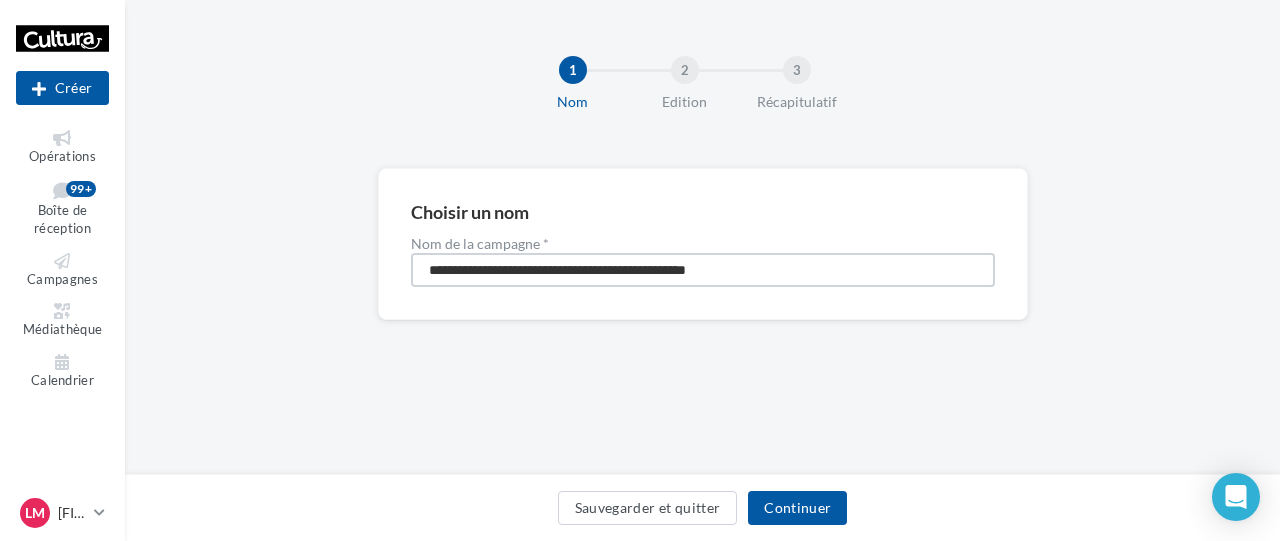 drag, startPoint x: 768, startPoint y: 265, endPoint x: 248, endPoint y: 307, distance: 521.6934 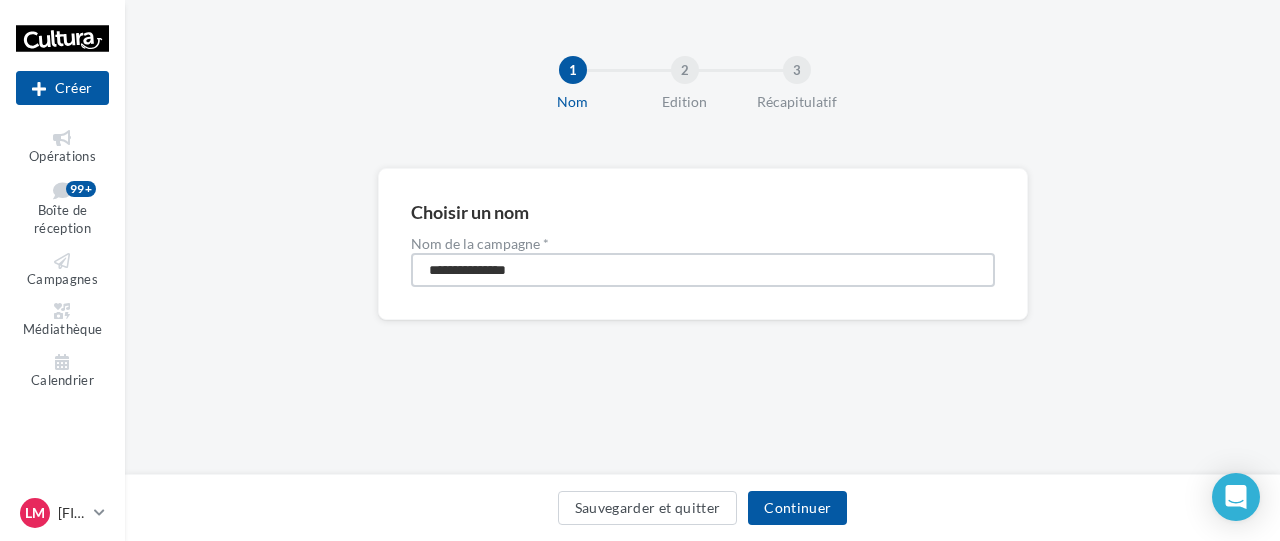 click on "**********" at bounding box center (703, 270) 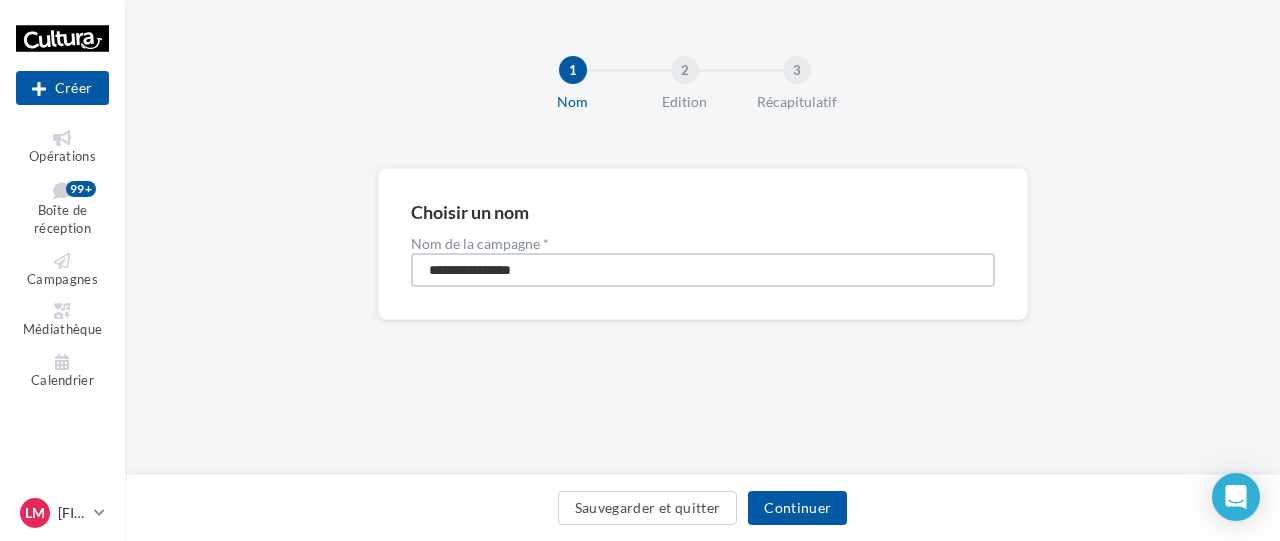 click on "**********" at bounding box center (703, 270) 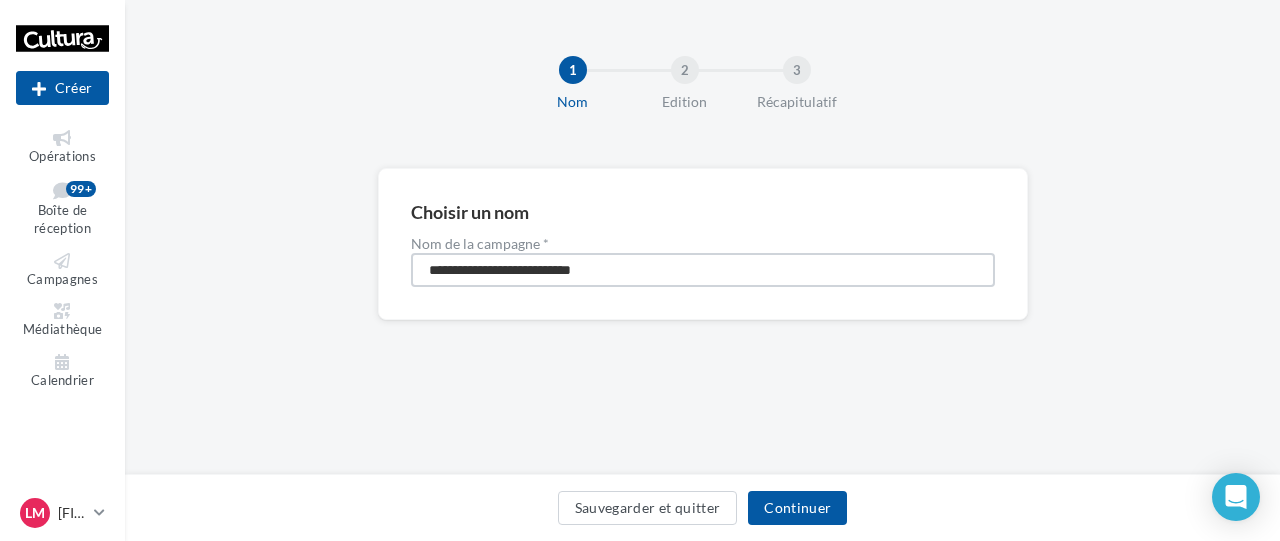 type on "**********" 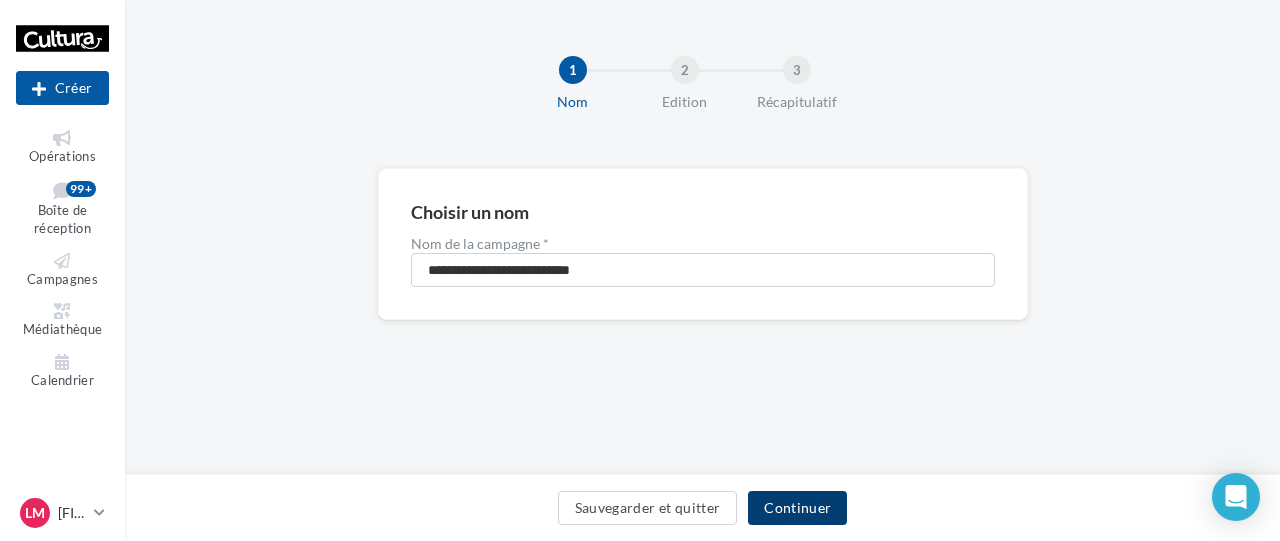 click on "Continuer" at bounding box center (797, 508) 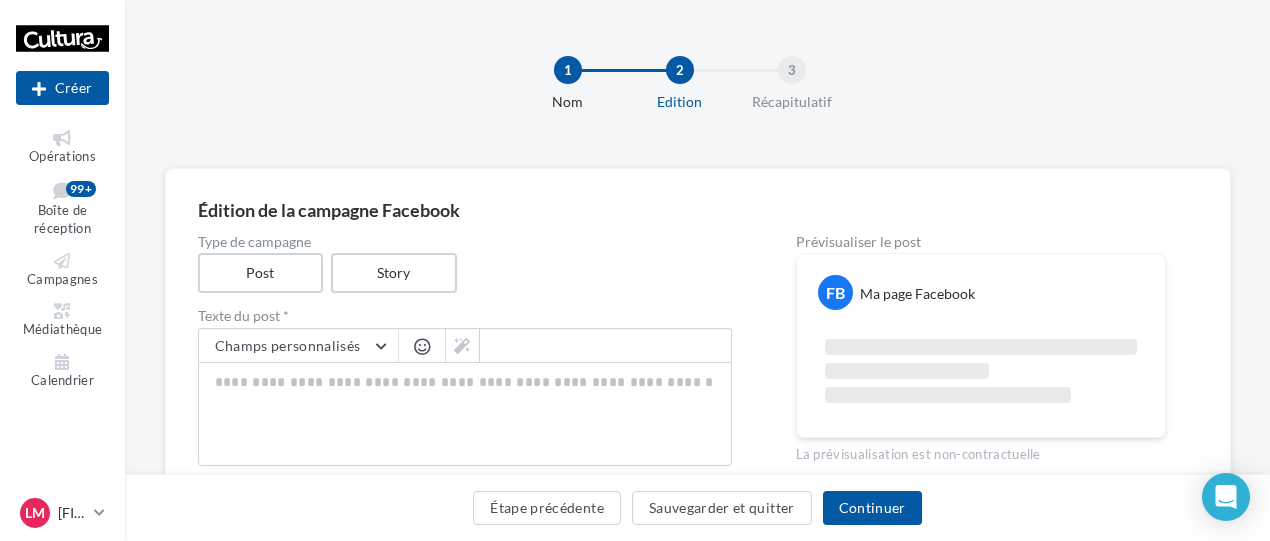 scroll, scrollTop: 222, scrollLeft: 0, axis: vertical 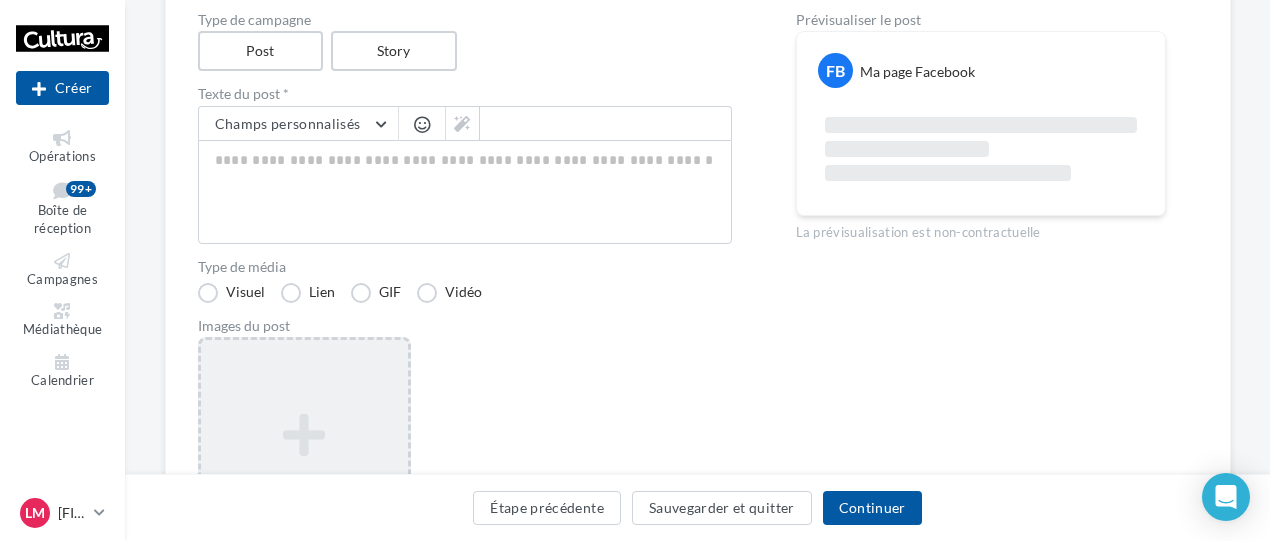 click on "Ajouter une image     Format: png, jpg" at bounding box center (304, 467) 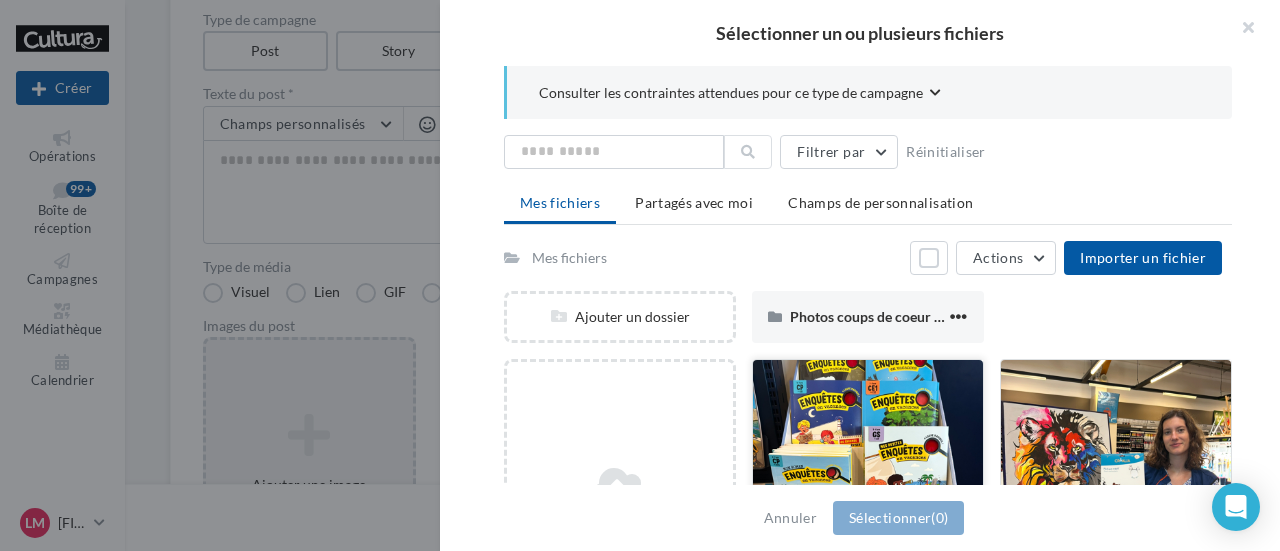click at bounding box center (868, 460) 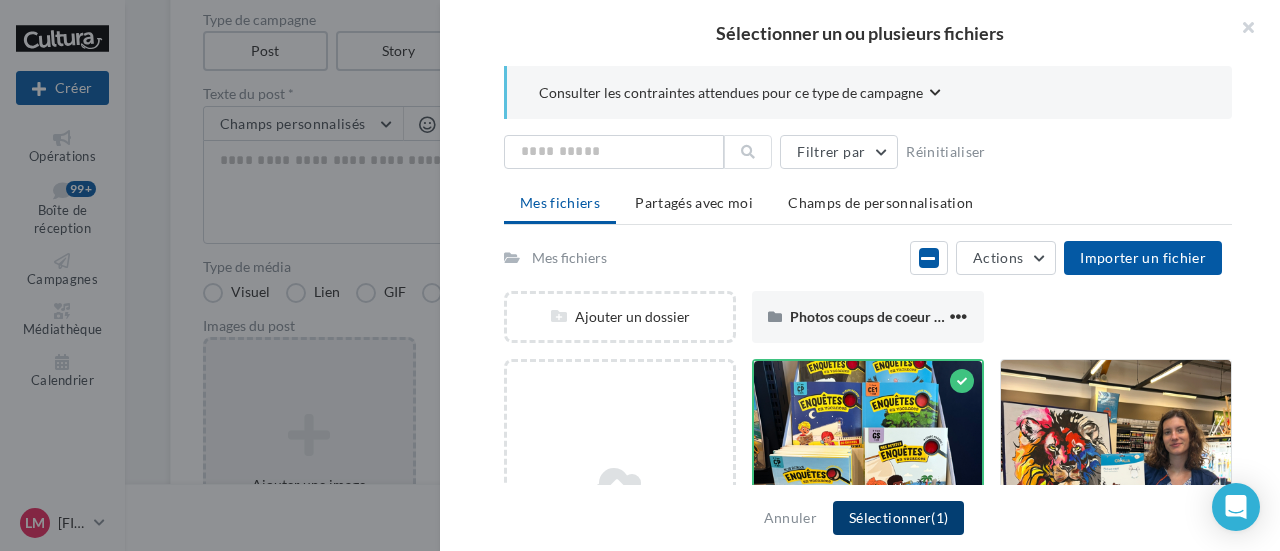 click on "Sélectionner   (1)" at bounding box center [898, 518] 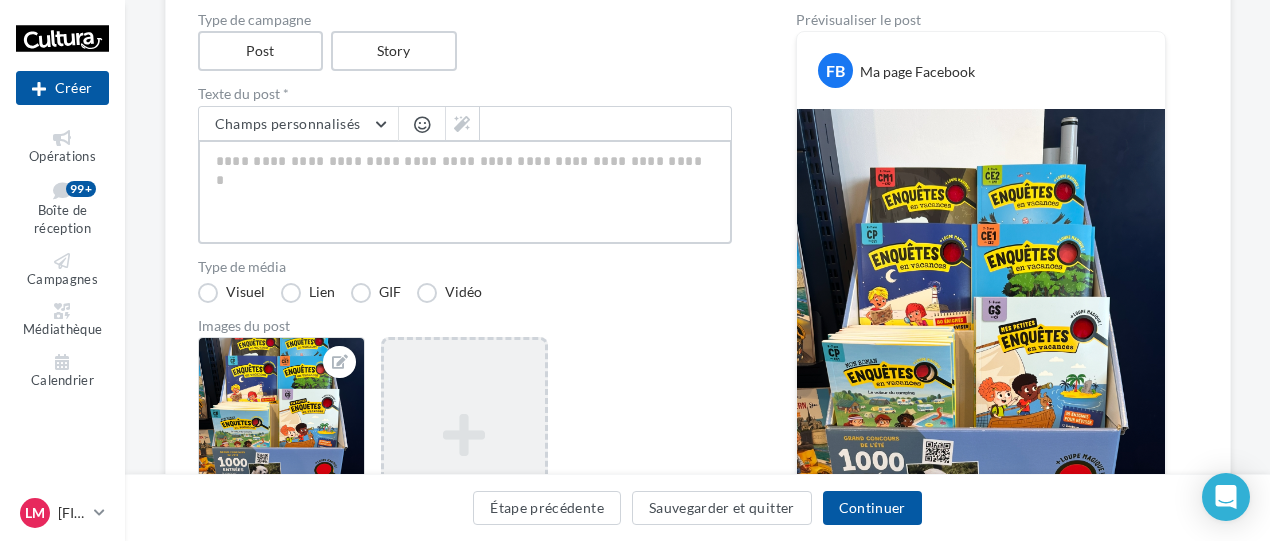 click at bounding box center [465, 192] 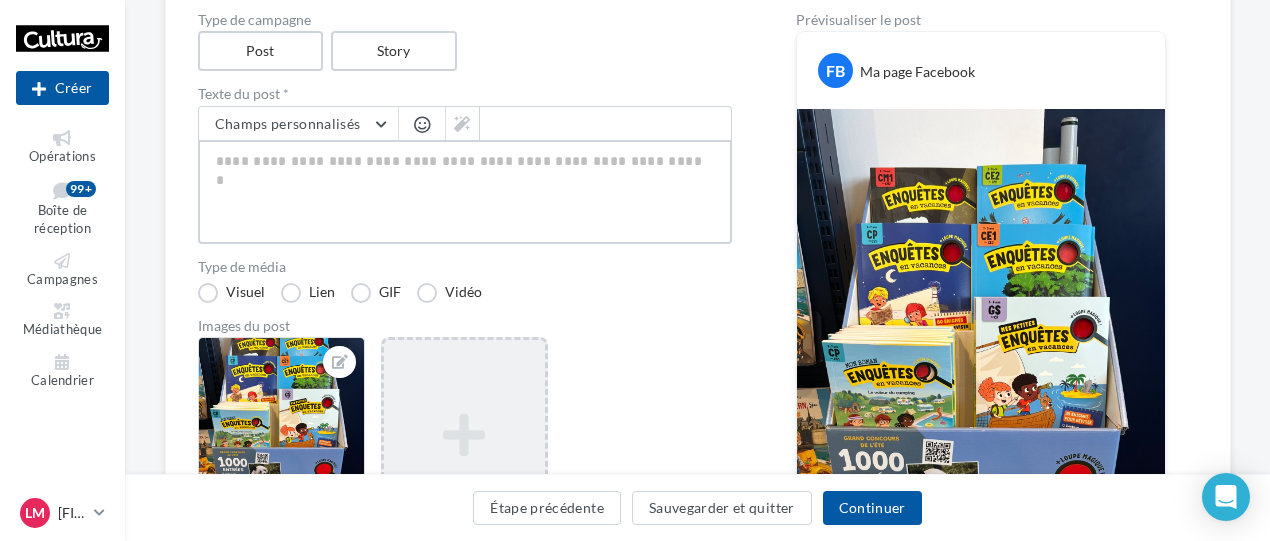 paste on "**********" 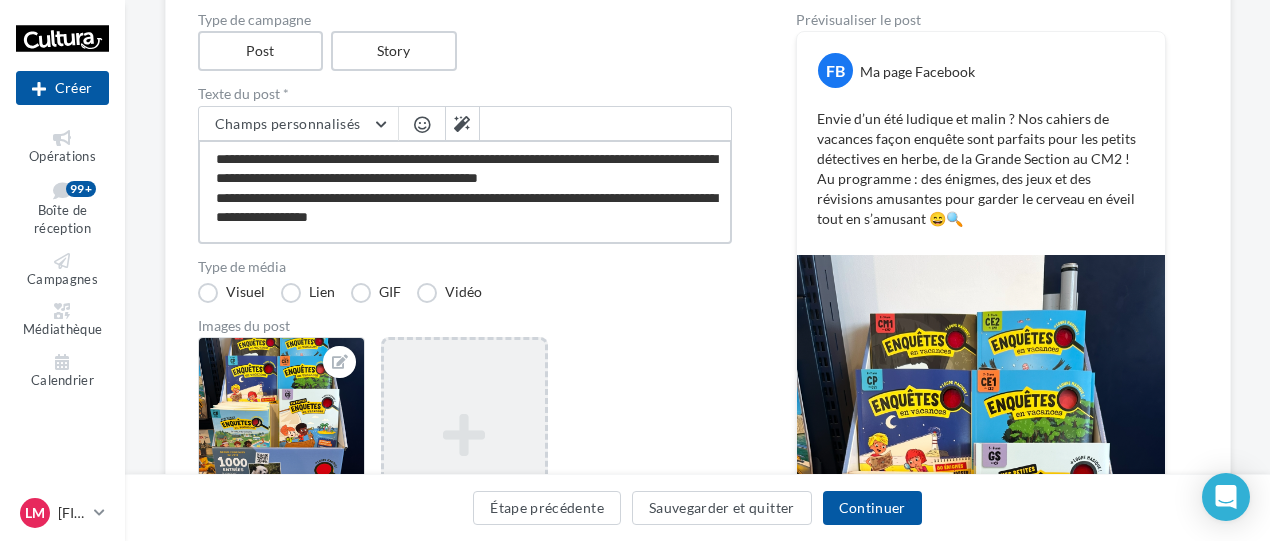 click on "**********" at bounding box center (465, 192) 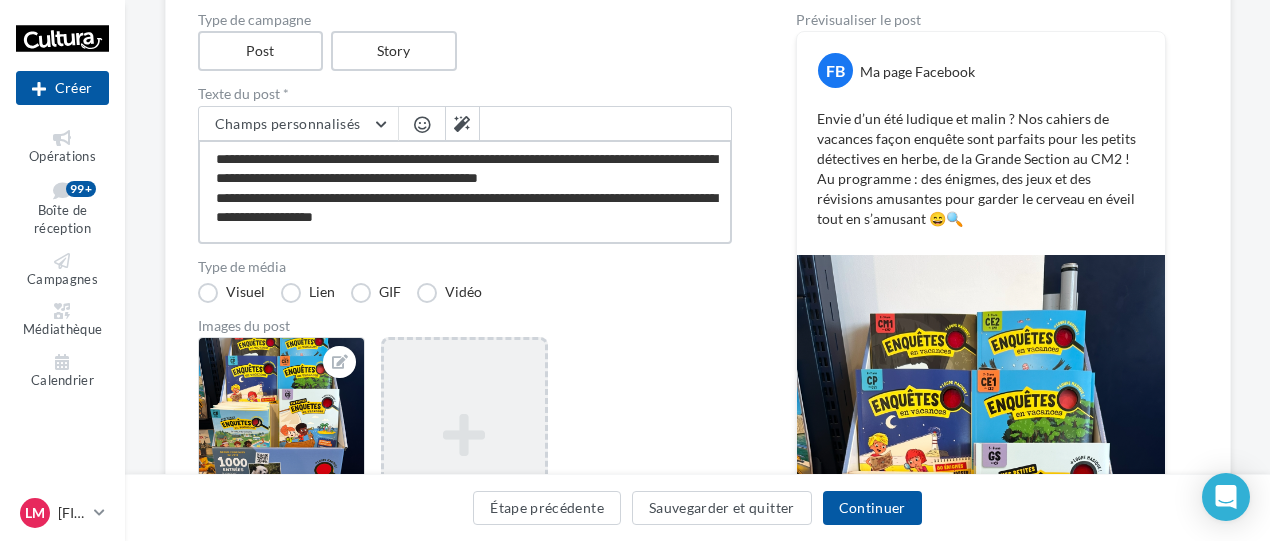click on "**********" at bounding box center (465, 192) 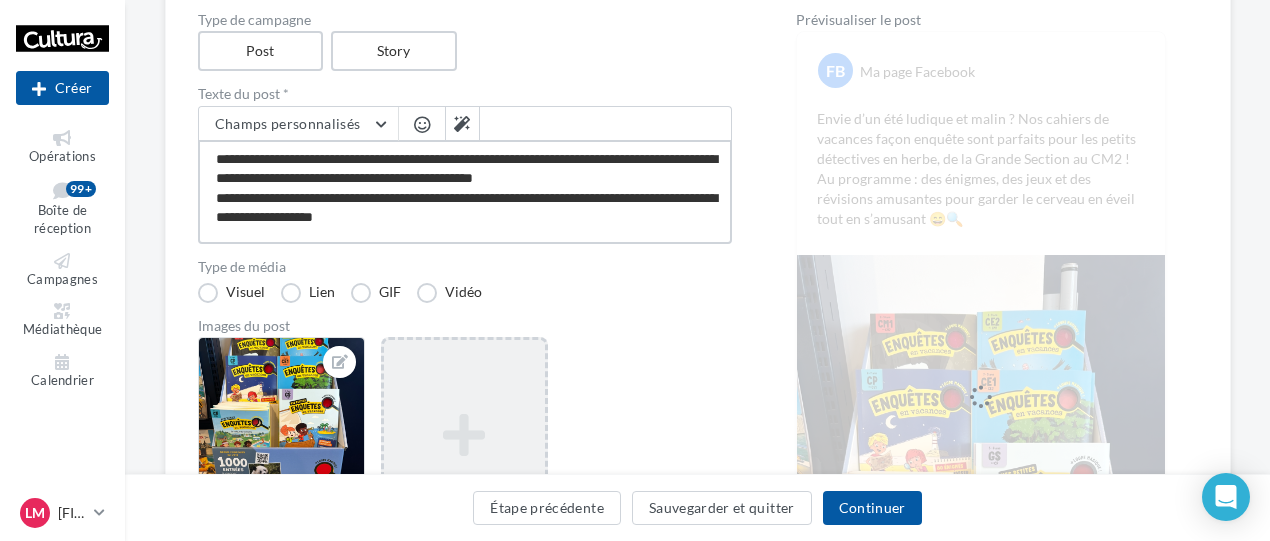 click on "**********" at bounding box center (465, 192) 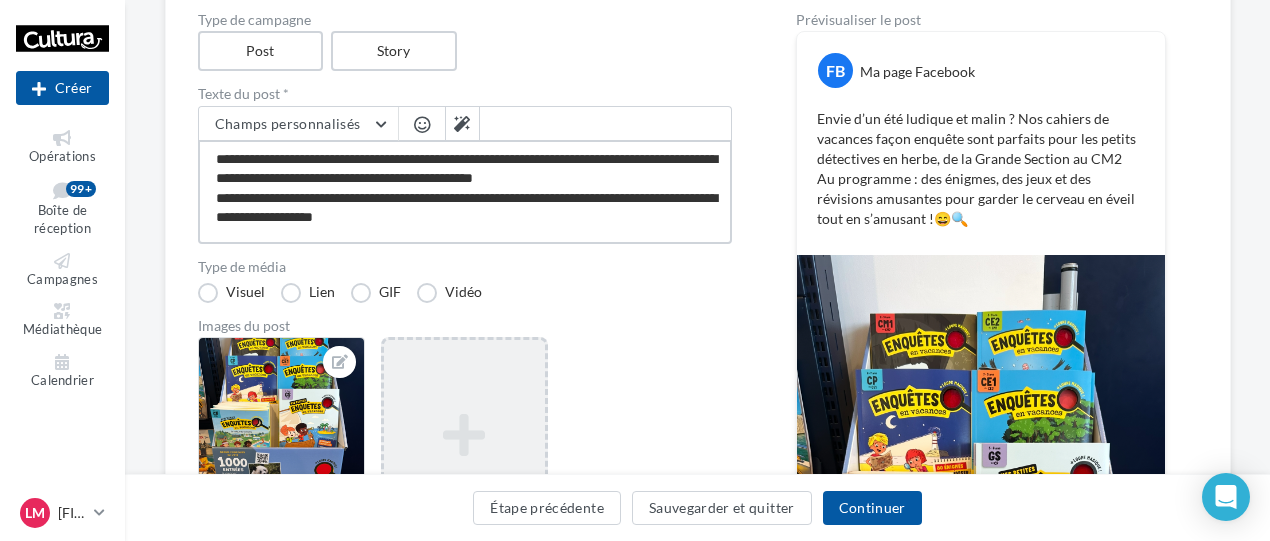 click on "**********" at bounding box center (465, 192) 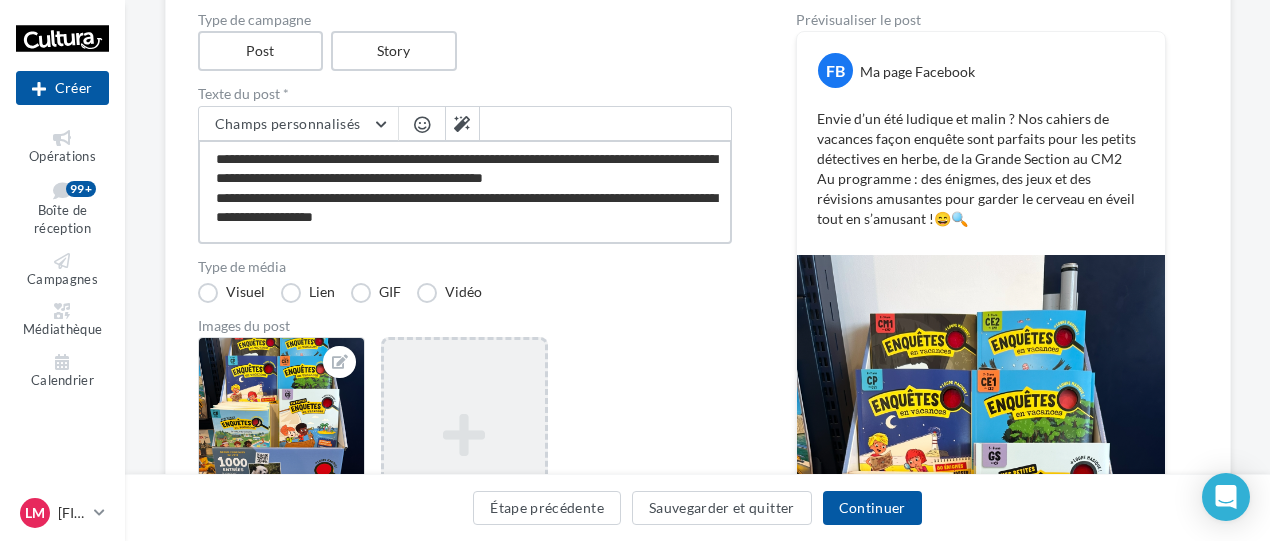 click on "**********" at bounding box center (465, 192) 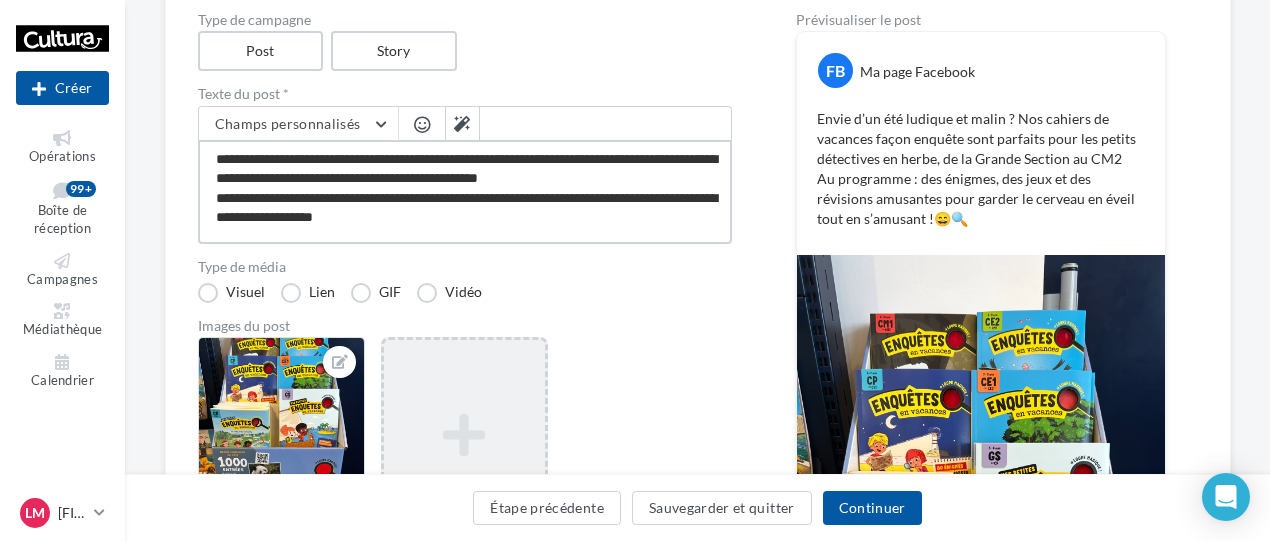 click on "**********" at bounding box center (465, 192) 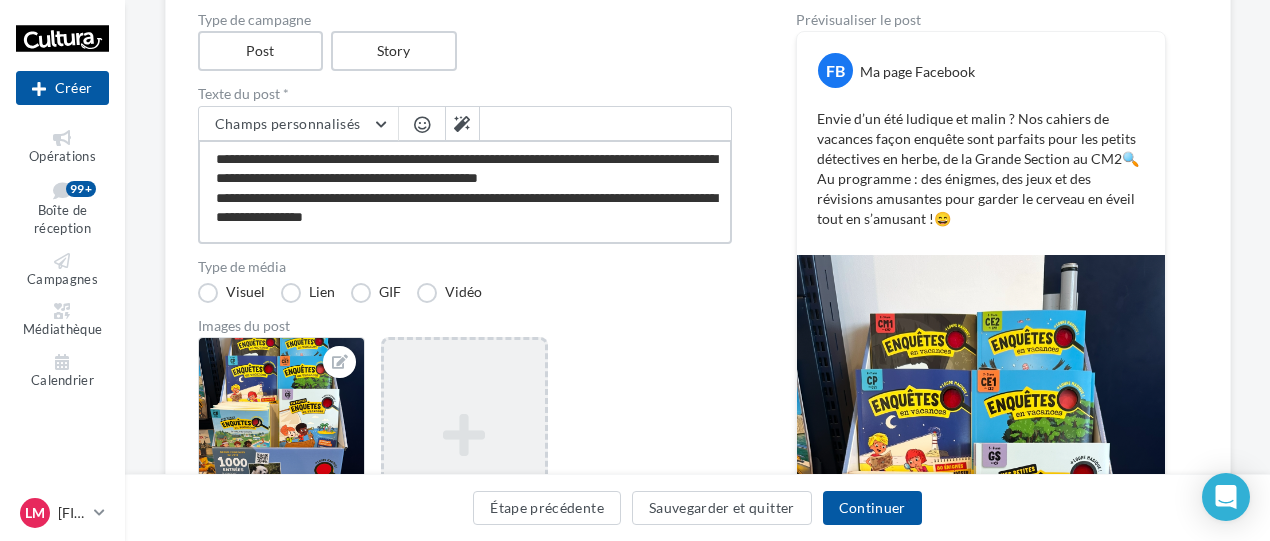click on "**********" at bounding box center (465, 192) 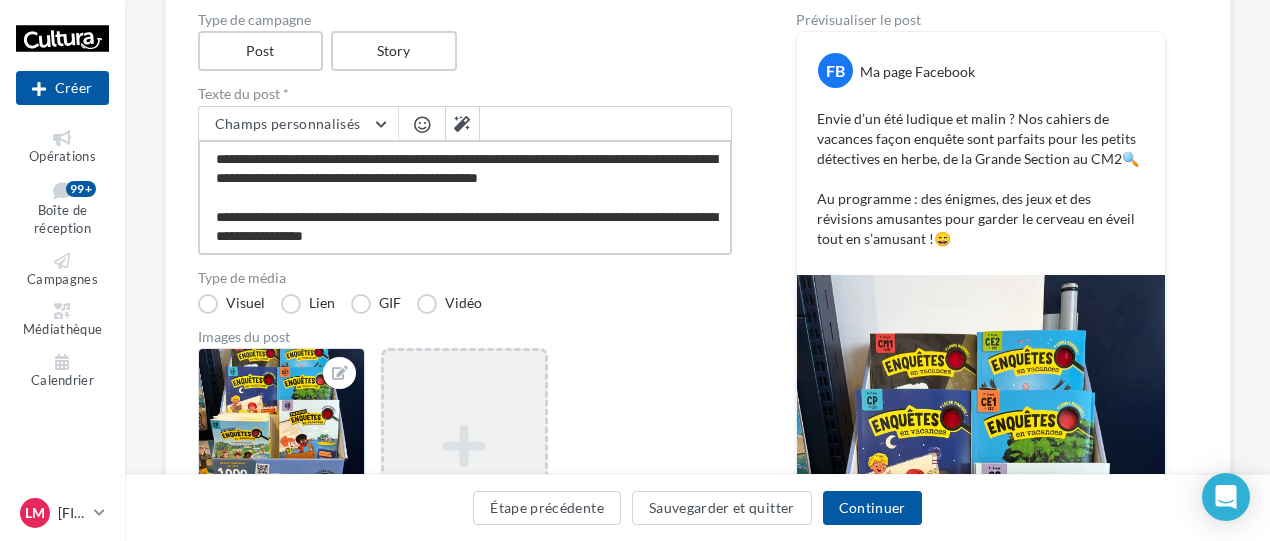 click on "**********" at bounding box center [465, 197] 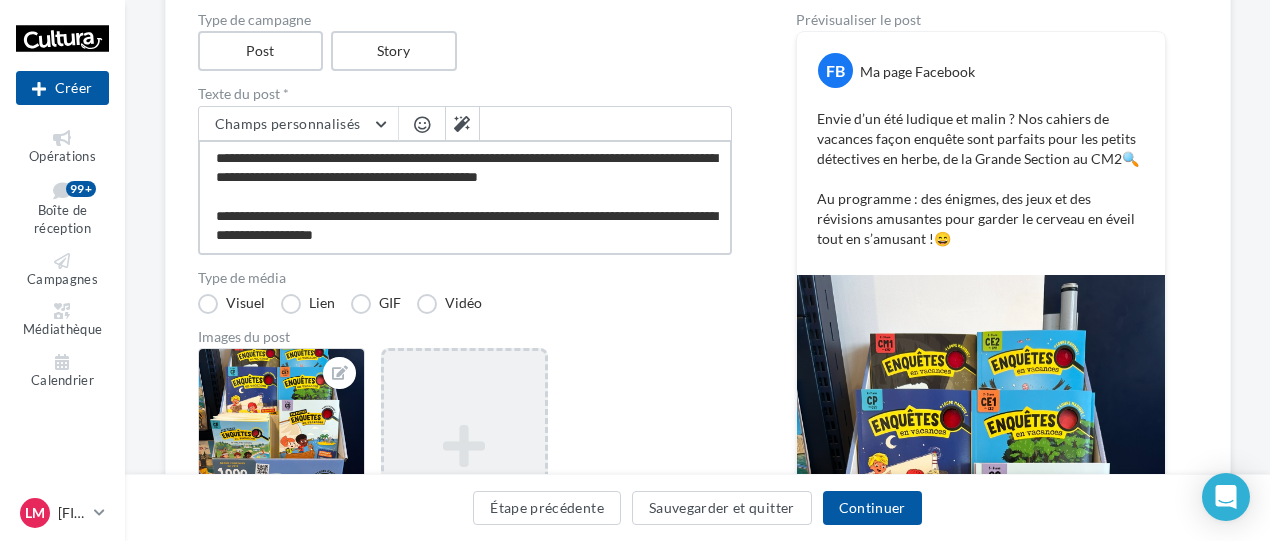 scroll, scrollTop: 30, scrollLeft: 0, axis: vertical 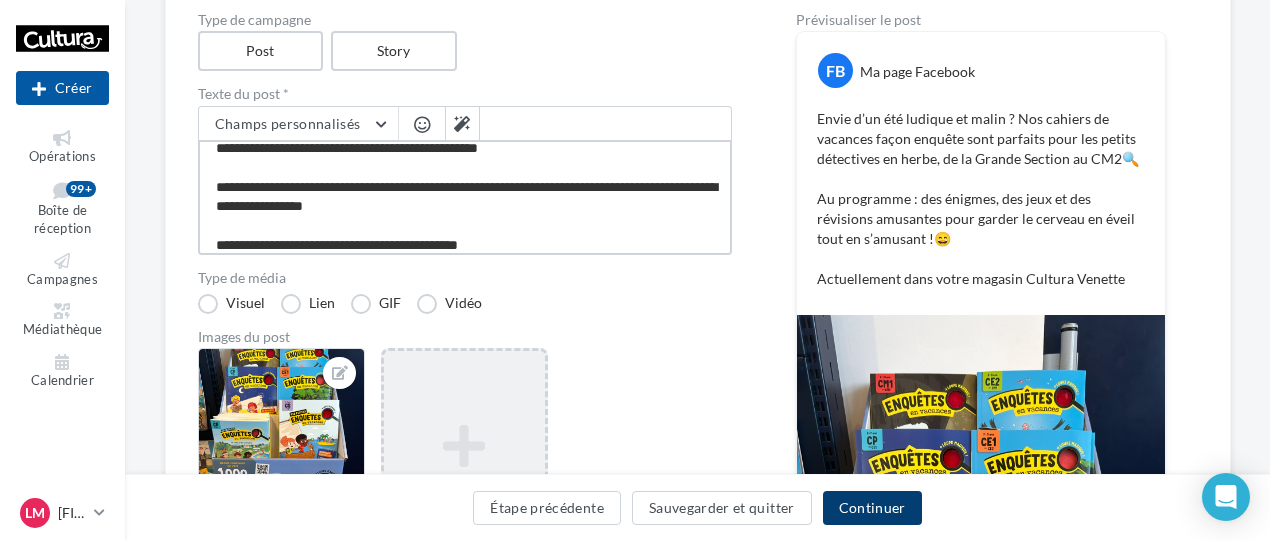 type on "**********" 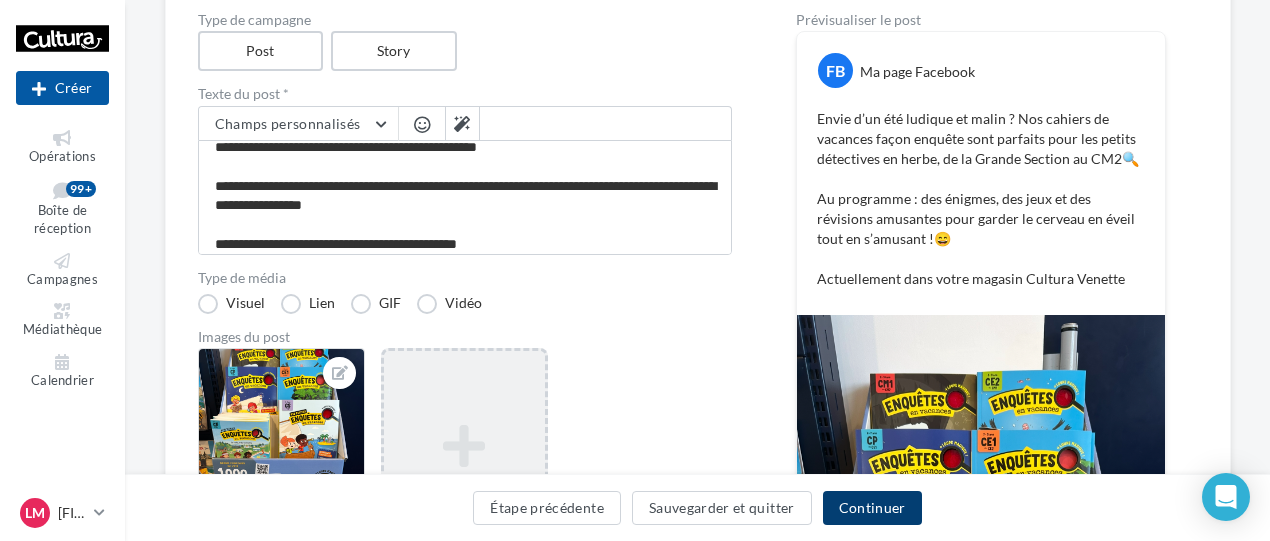 click on "Continuer" at bounding box center (872, 508) 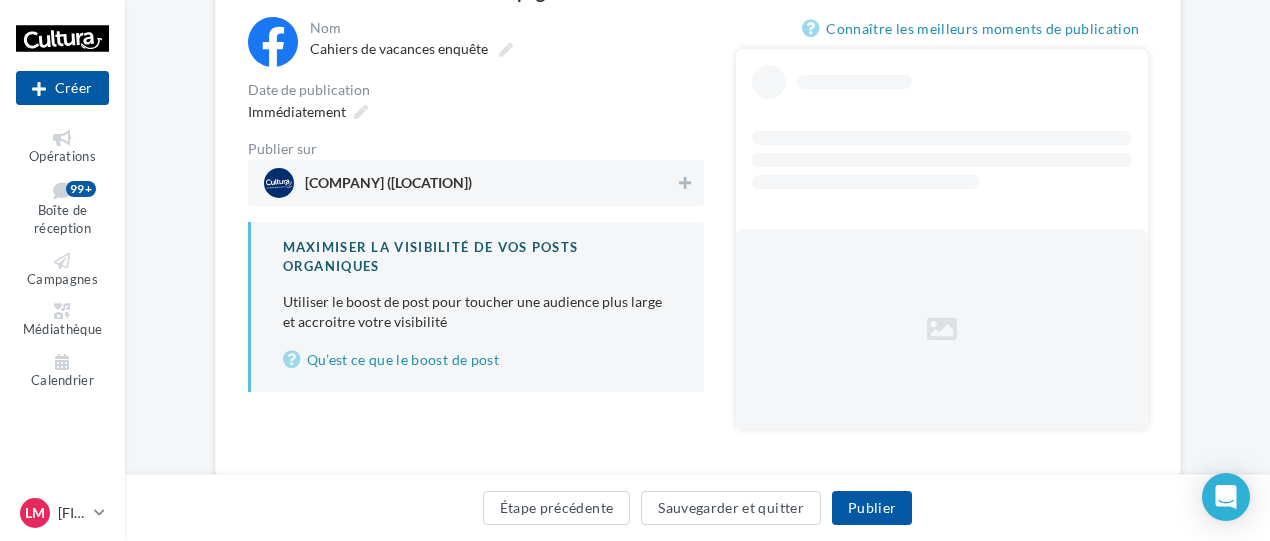 scroll, scrollTop: 272, scrollLeft: 0, axis: vertical 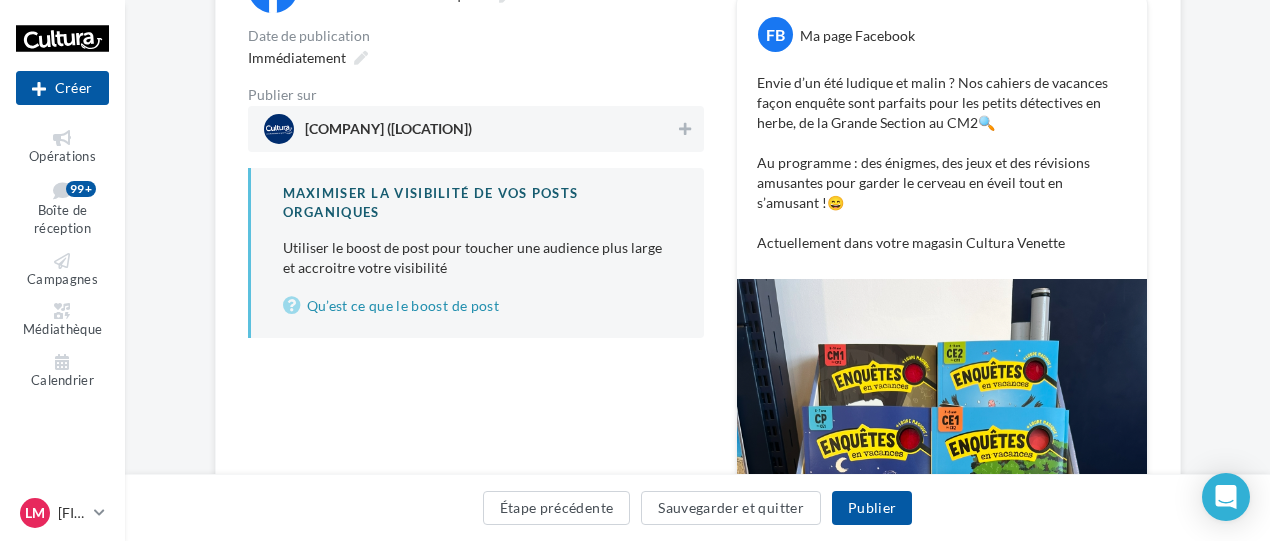 click on "Cultura Venette (Venette)" at bounding box center (388, 133) 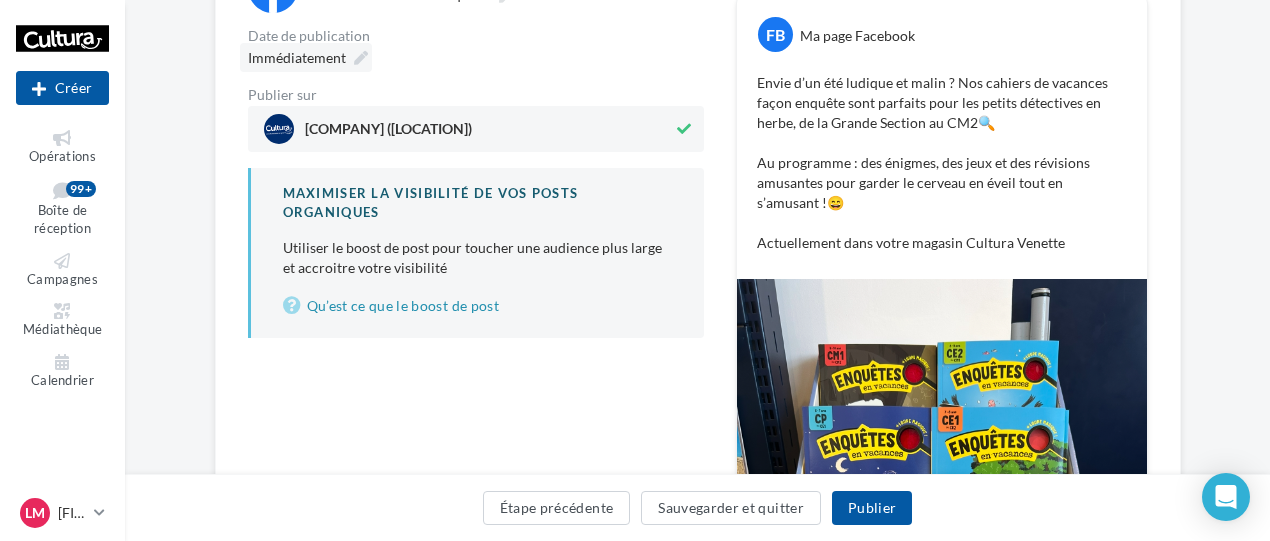 click at bounding box center (361, 58) 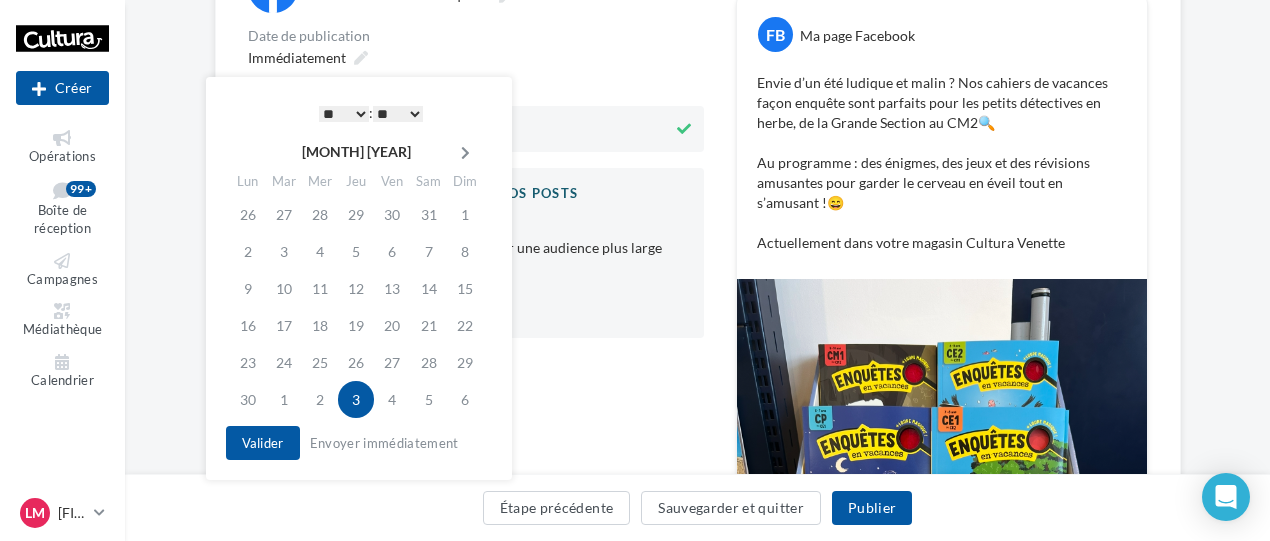 click at bounding box center (465, 153) 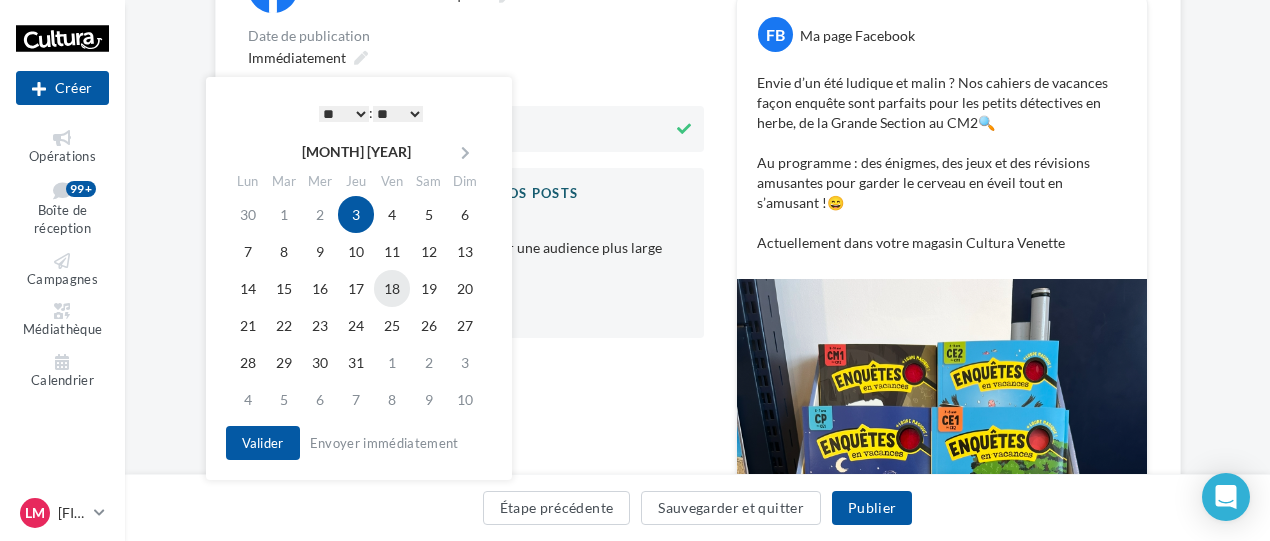 click on "18" at bounding box center [392, 214] 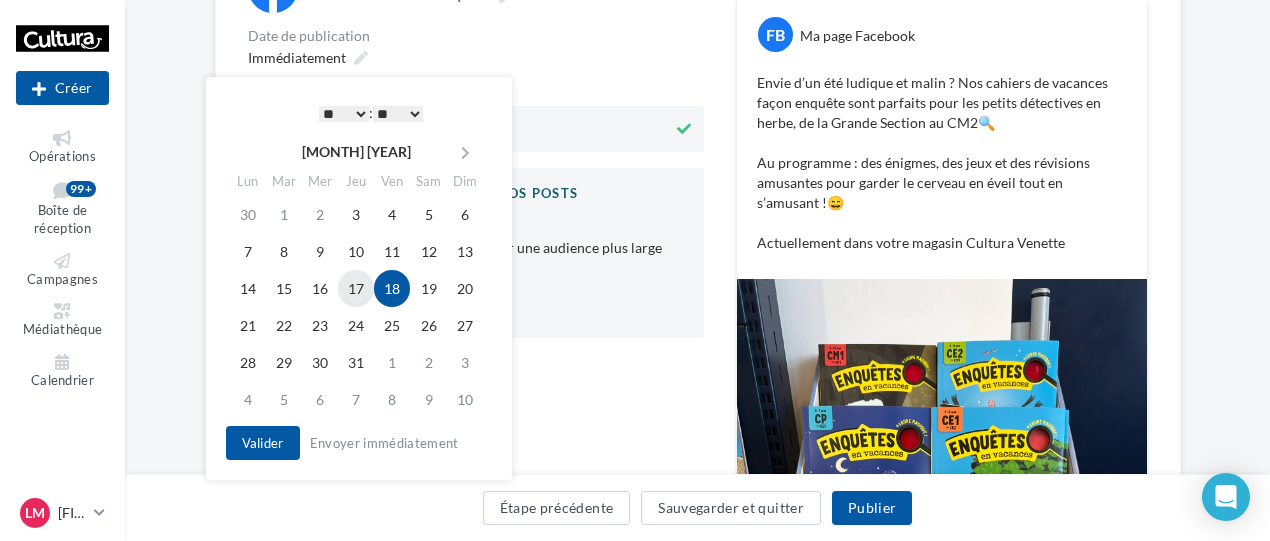 click on "17" at bounding box center (356, 214) 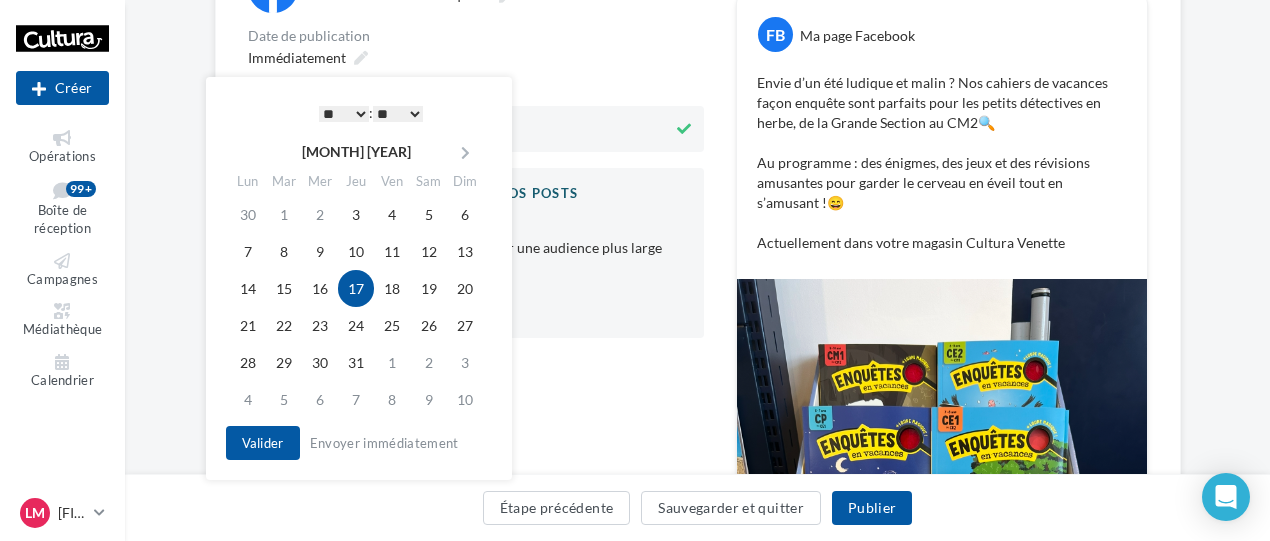 click on "* * * * * * * * * * ** ** ** ** ** ** ** ** ** ** ** ** ** **" at bounding box center (344, 114) 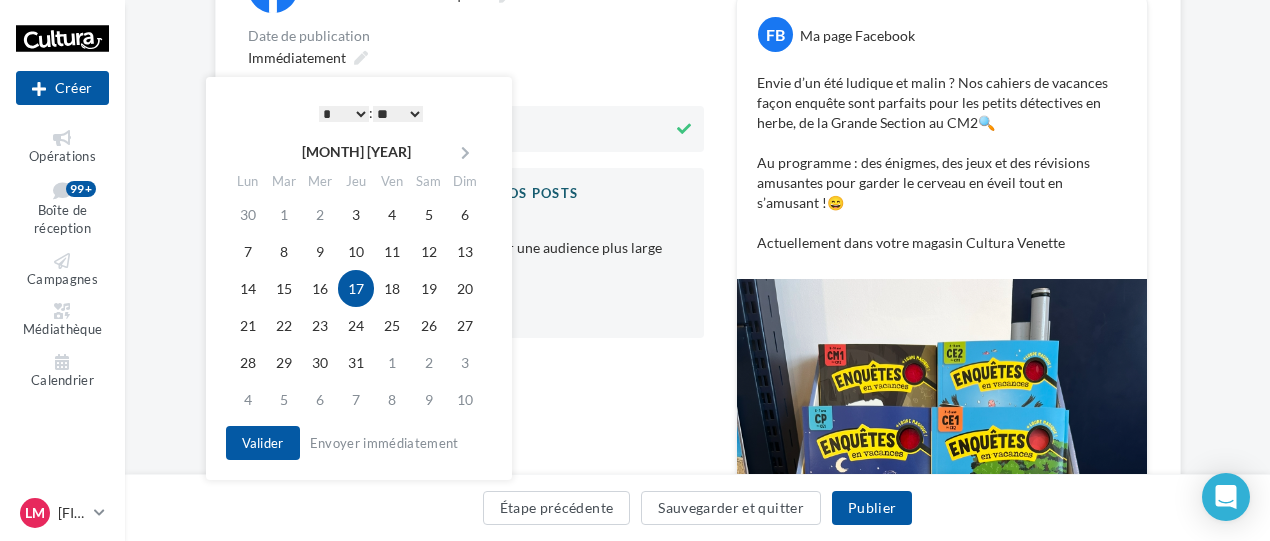 click on "** ** ** ** ** **" at bounding box center (398, 114) 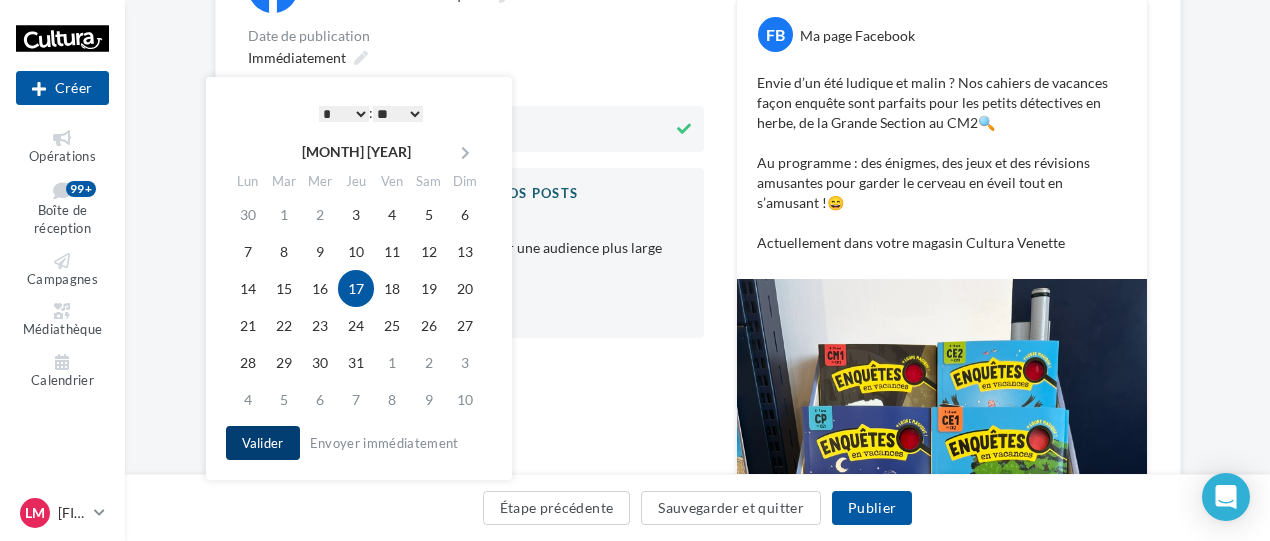 click on "Valider" at bounding box center [263, 443] 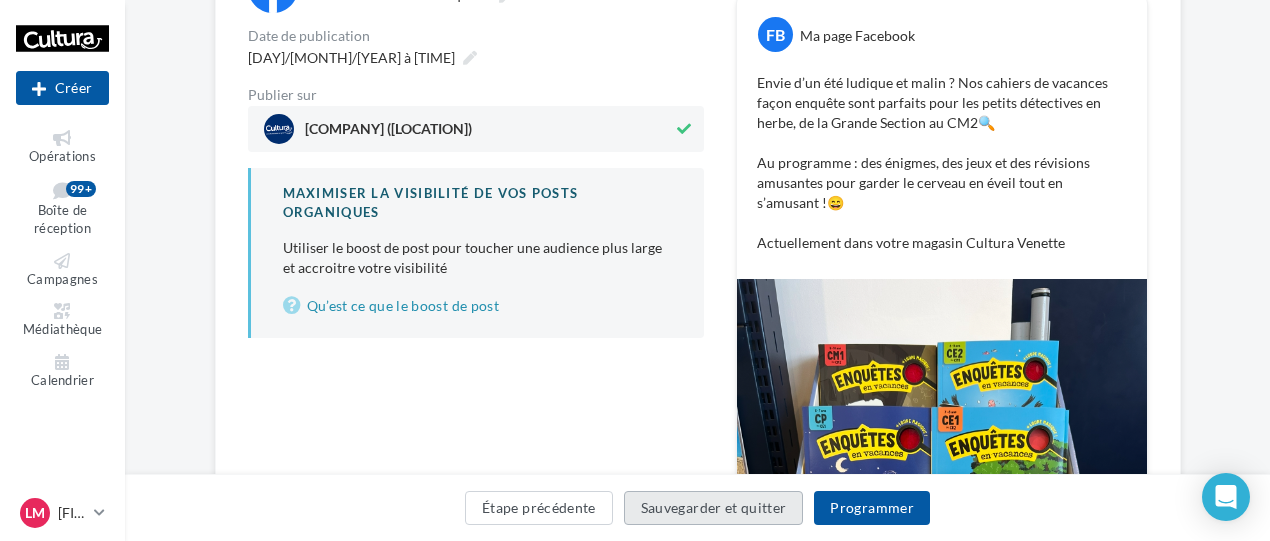 click on "Sauvegarder et quitter" at bounding box center [714, 508] 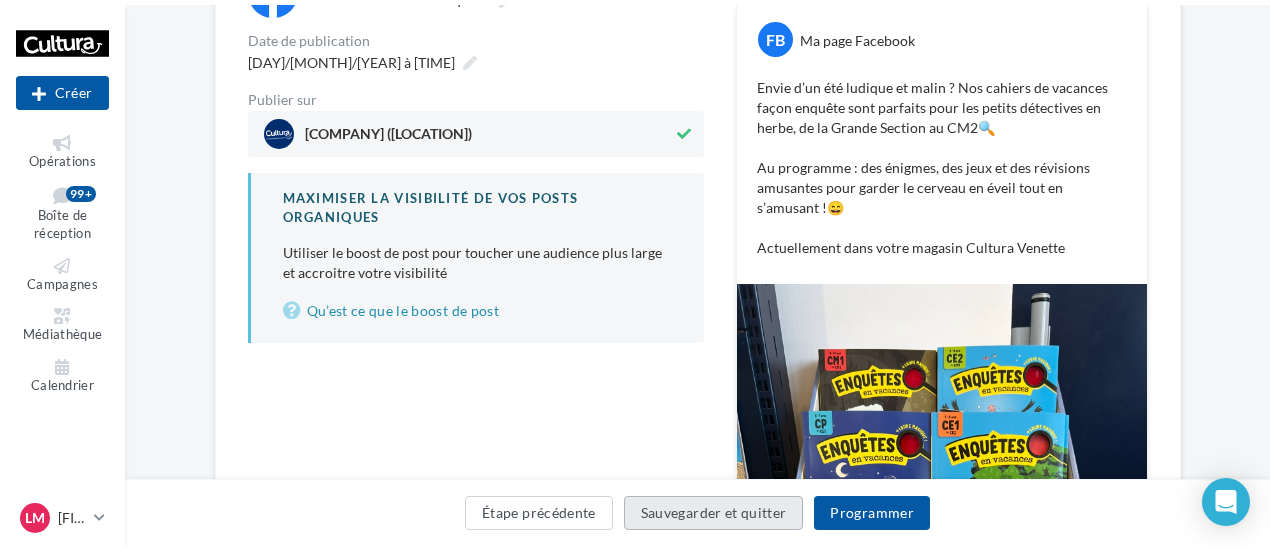 scroll, scrollTop: 32, scrollLeft: 0, axis: vertical 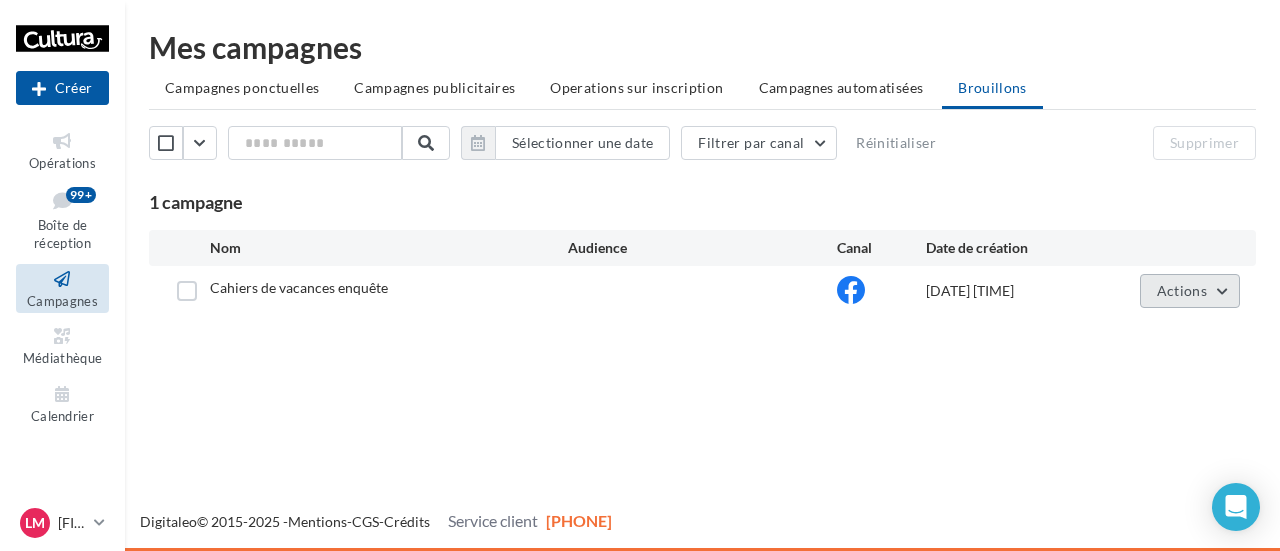 click on "Actions" at bounding box center [1190, 291] 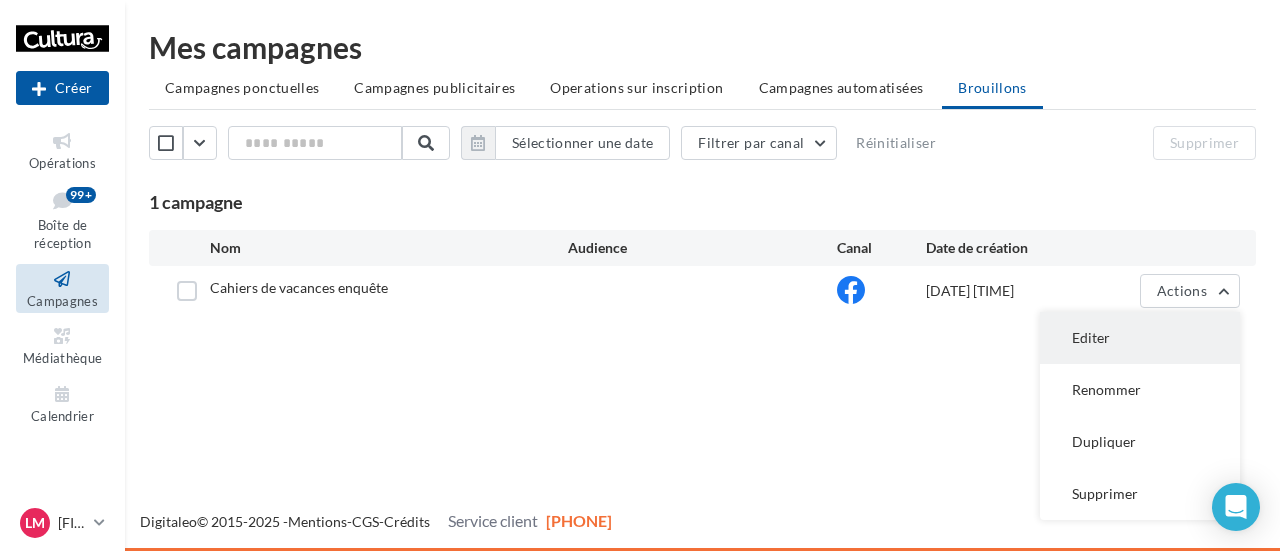 click on "Editer" at bounding box center [1140, 338] 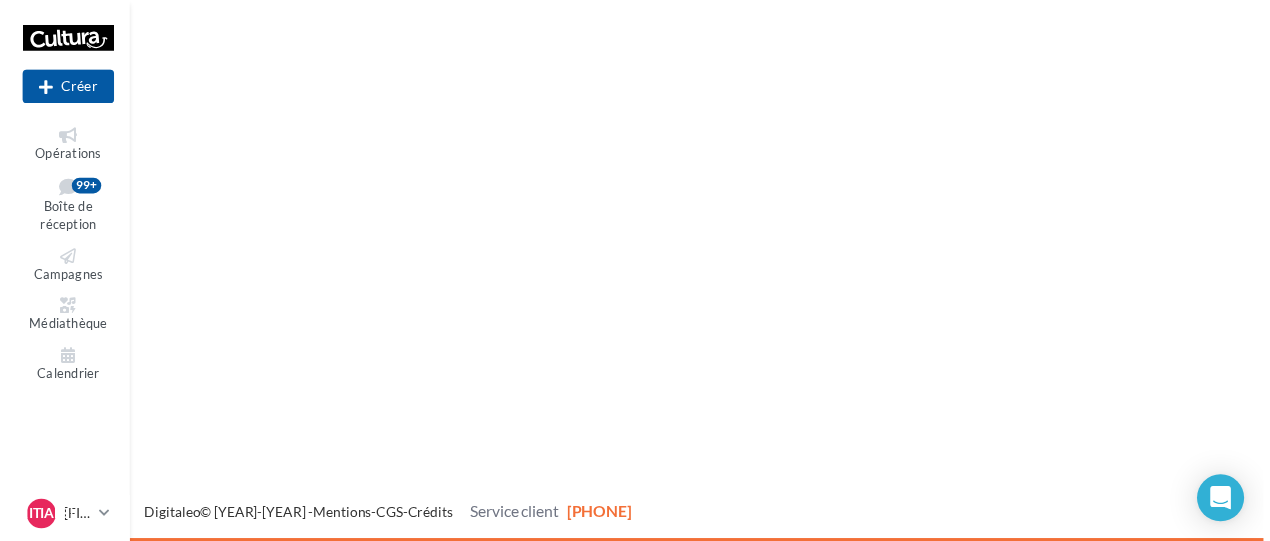 scroll, scrollTop: 0, scrollLeft: 0, axis: both 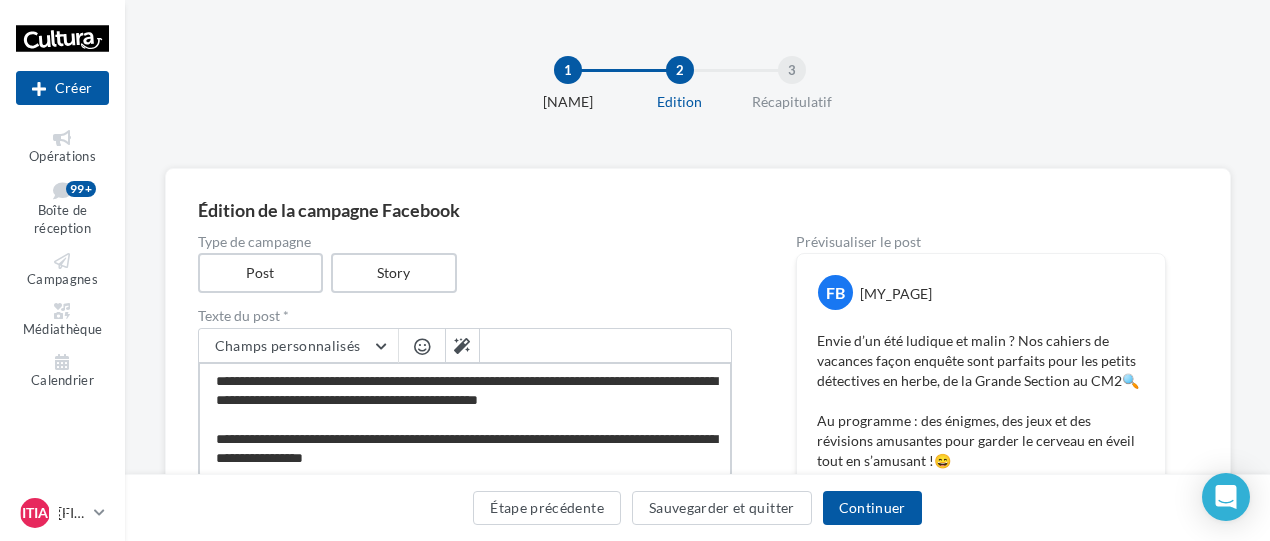 click on "**********" at bounding box center (465, 419) 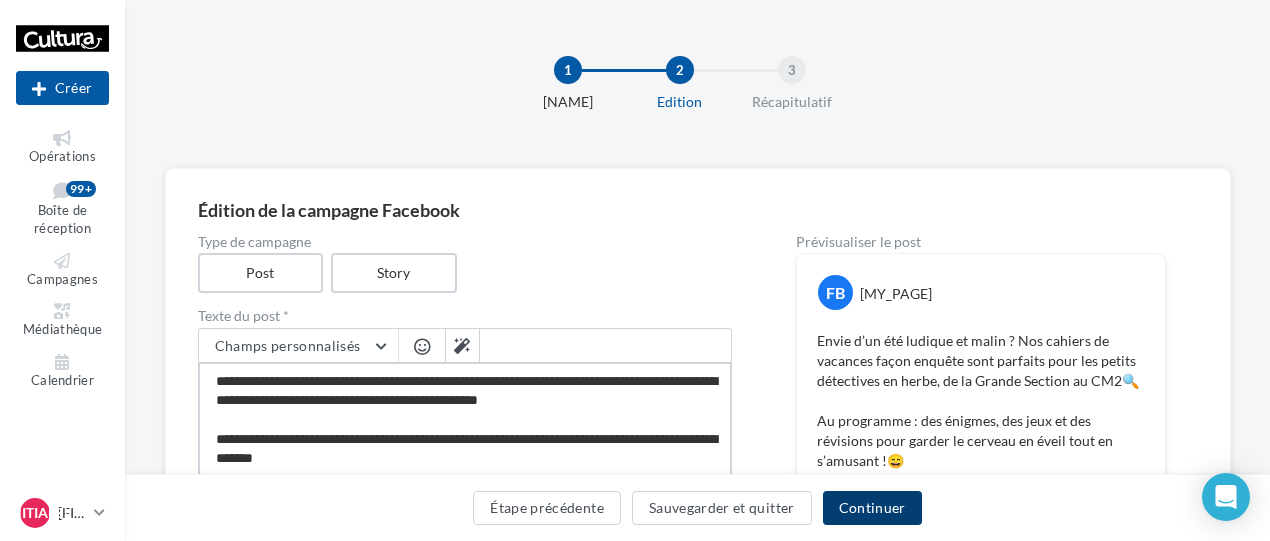 type on "**********" 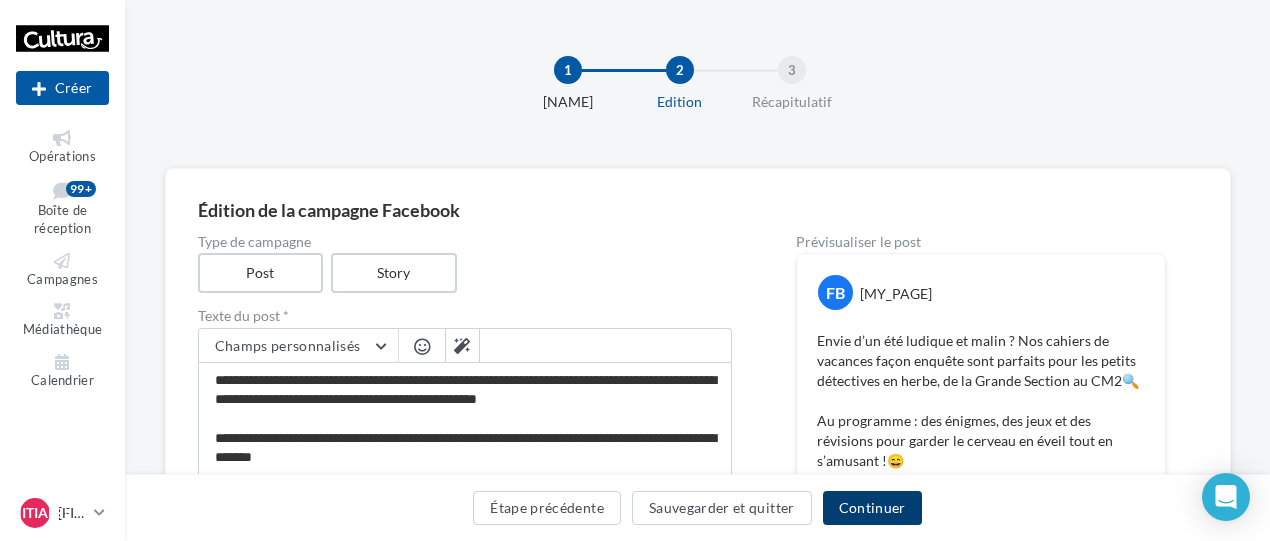 click on "Continuer" at bounding box center (872, 508) 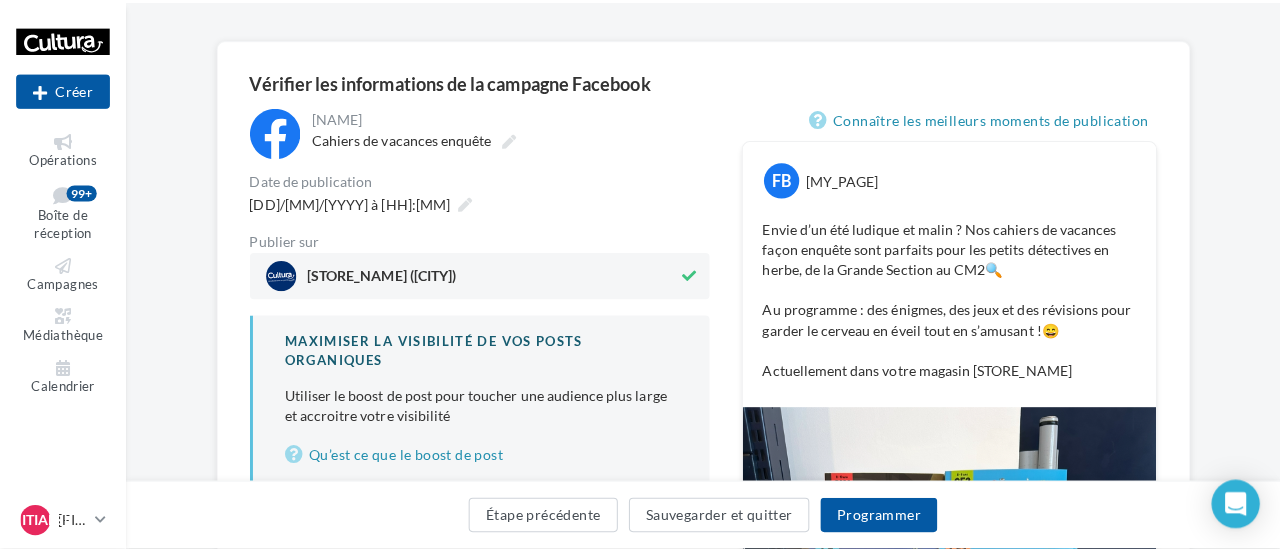 scroll, scrollTop: 251, scrollLeft: 0, axis: vertical 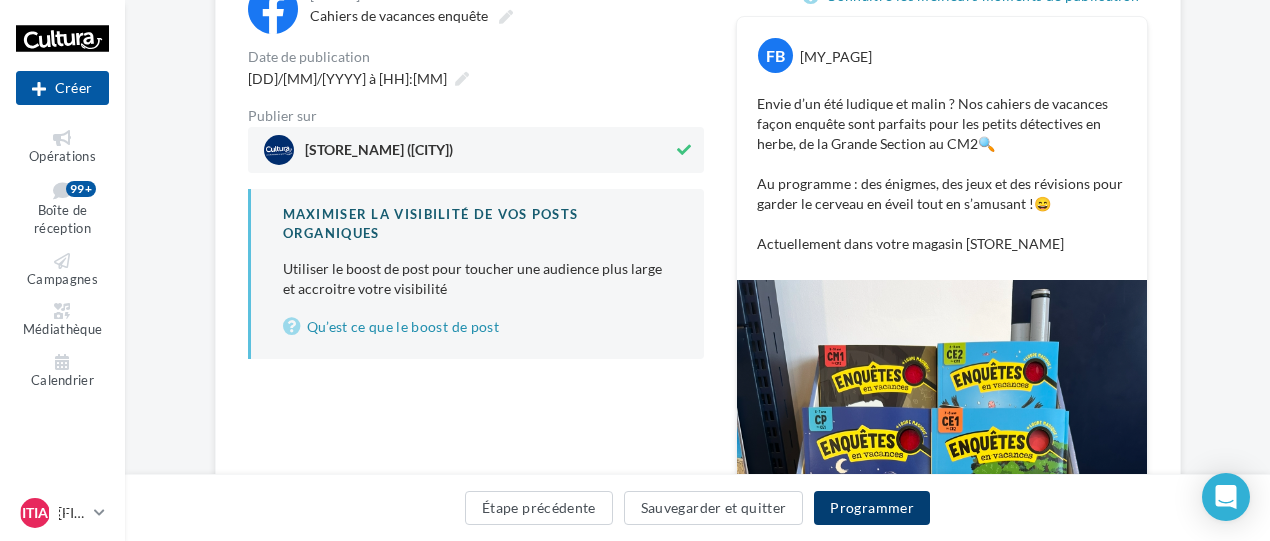 click on "Programmer" at bounding box center (872, 508) 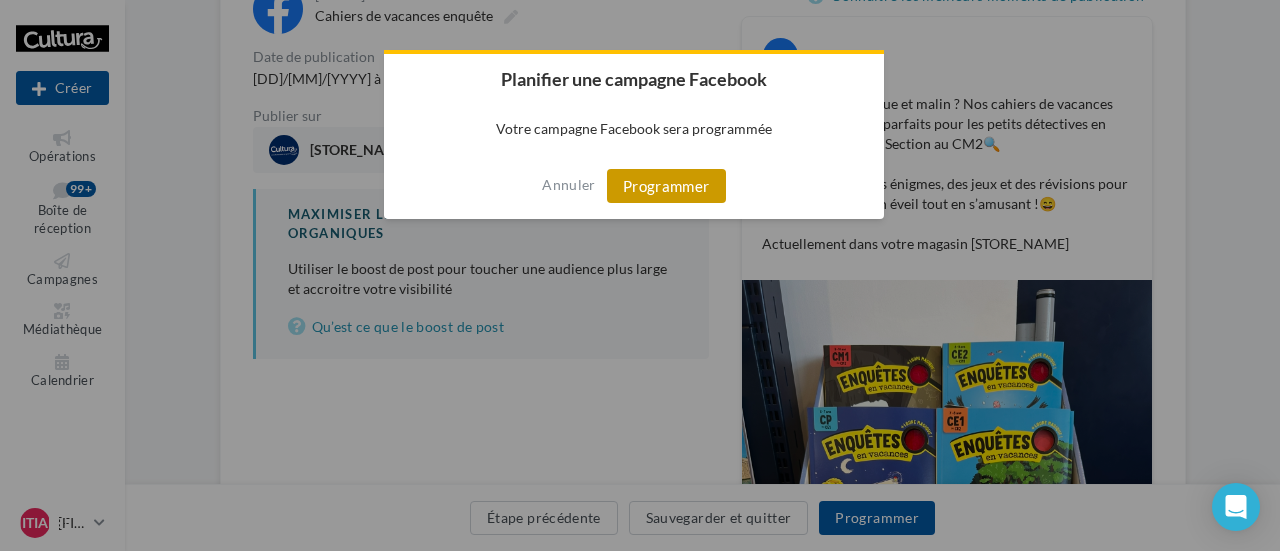 click on "Programmer" at bounding box center [666, 186] 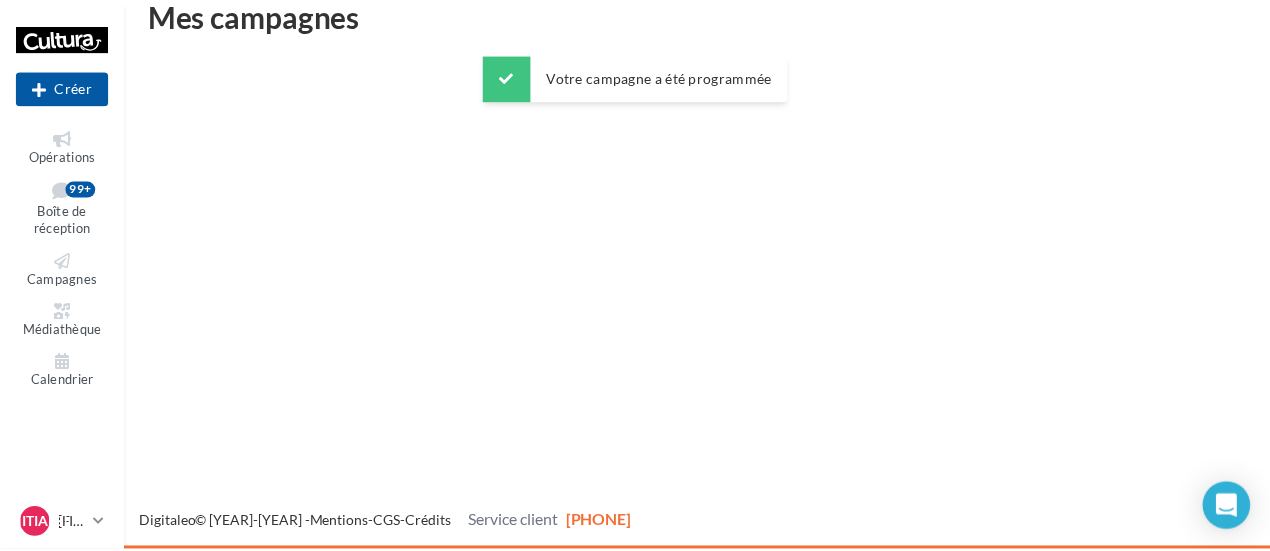 scroll, scrollTop: 32, scrollLeft: 0, axis: vertical 